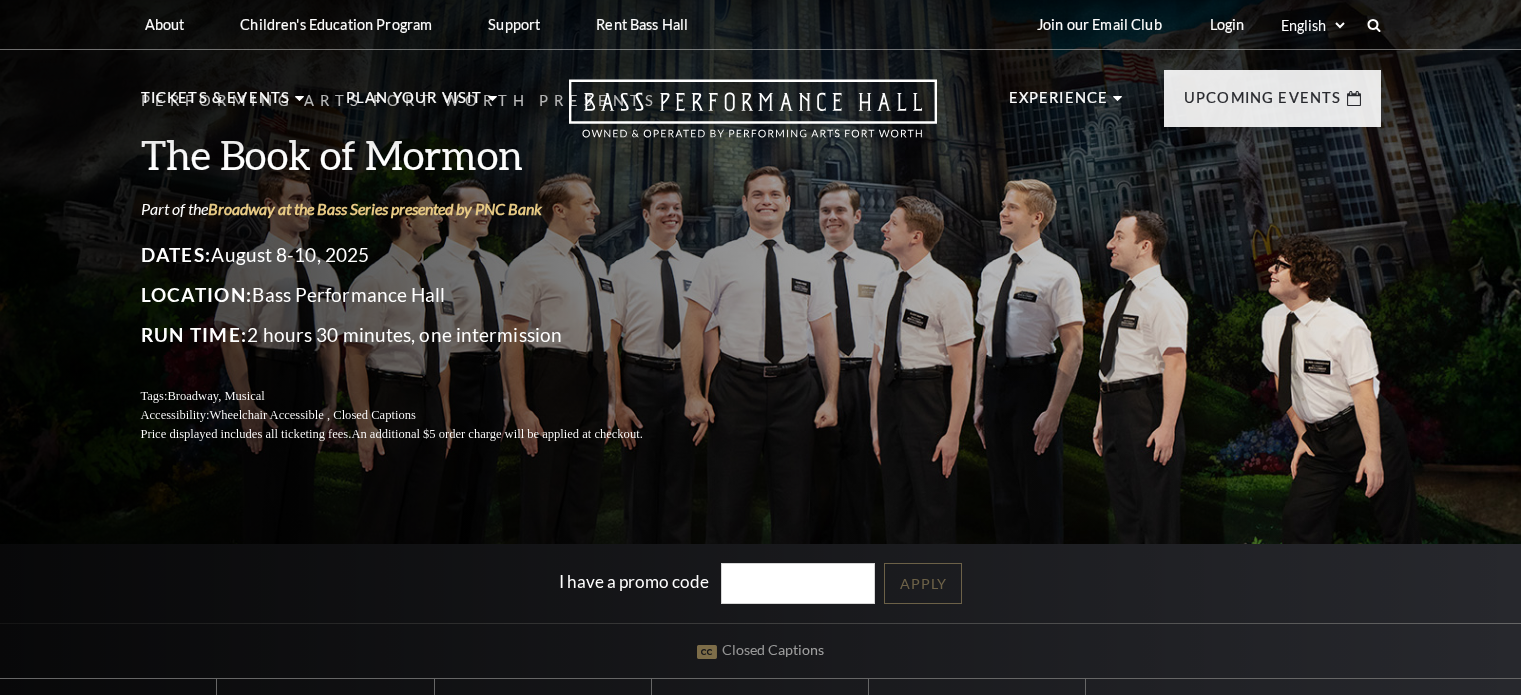 scroll, scrollTop: 0, scrollLeft: 0, axis: both 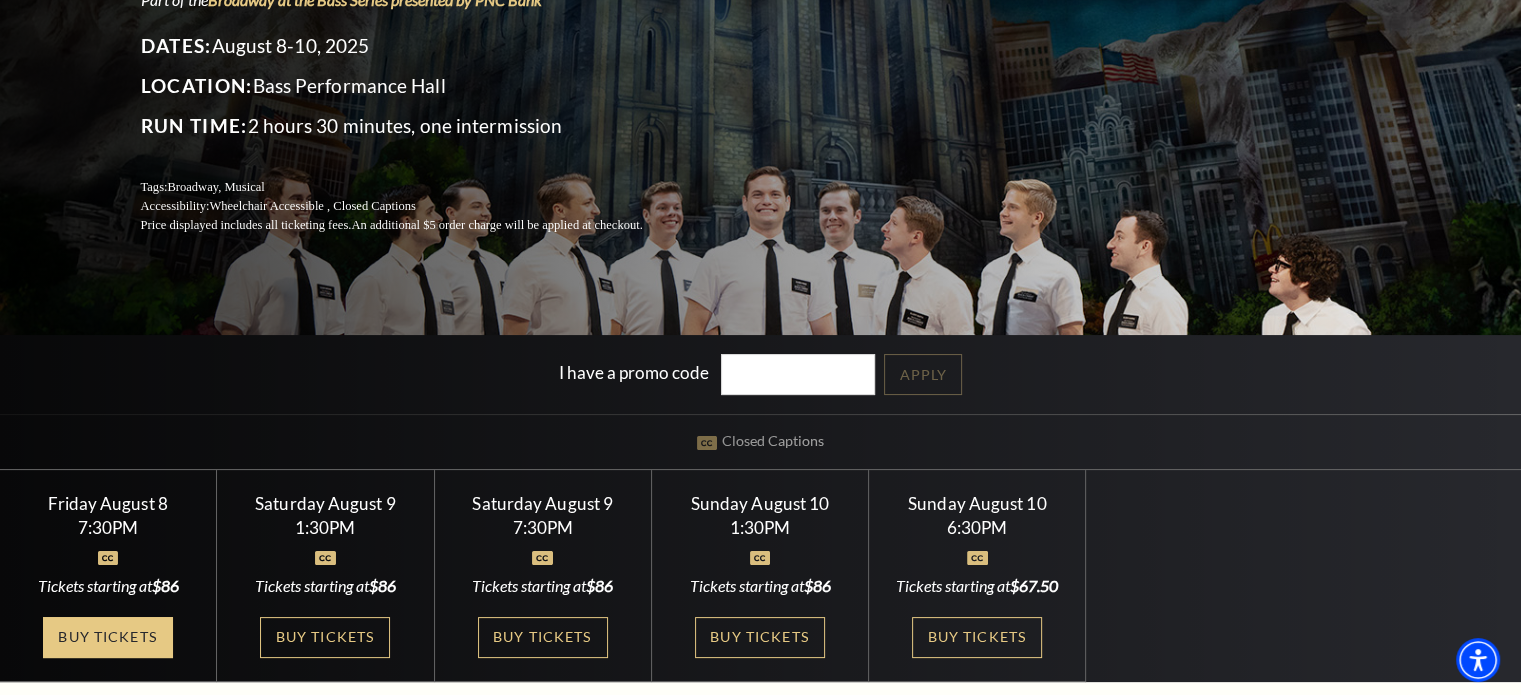 click on "Buy Tickets" at bounding box center (108, 637) 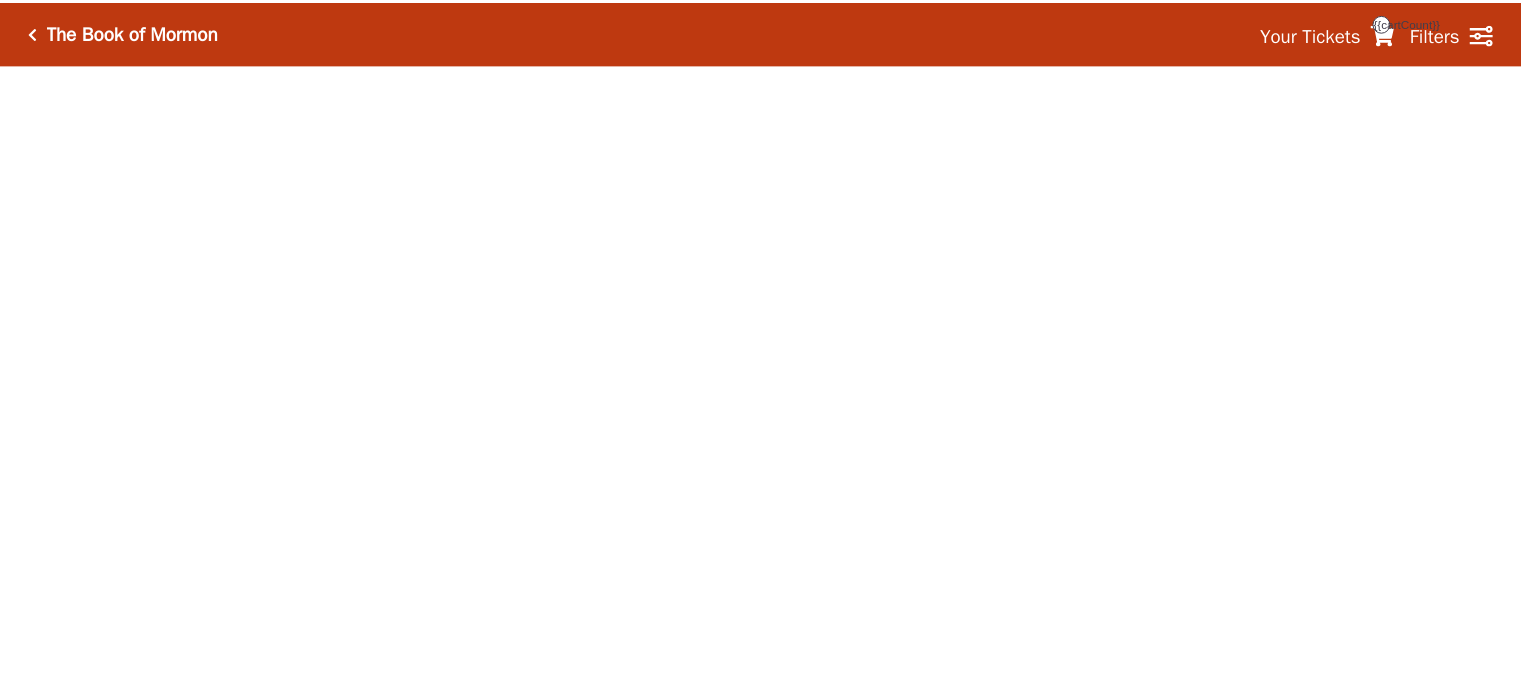 scroll, scrollTop: 0, scrollLeft: 0, axis: both 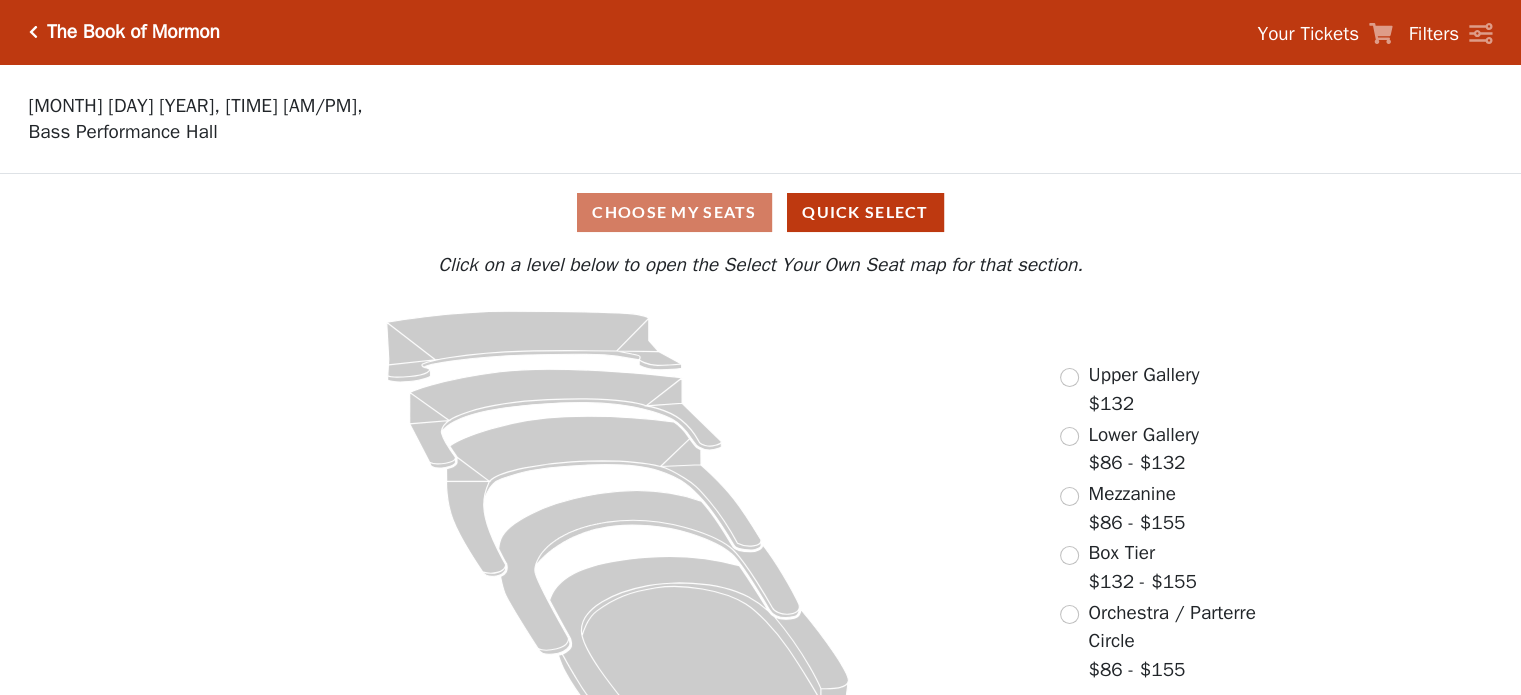 click on "Choose My Seats
Quick Select
Current Level     Click on a level below to open the Select Your Own Seat map for that section.                     If you prefer that we choose your seats, click the Quick Select button below.
Quick Select
Click on a level below to open the Select Your Own Seat map for that section.
Upper Gallery $132
Lower Gallery $86 - $132
Mezzanine $86 - $155
Box Tier $132 - $155
Orchestra / Parterre Circle $86 - $155" at bounding box center (760, 462) 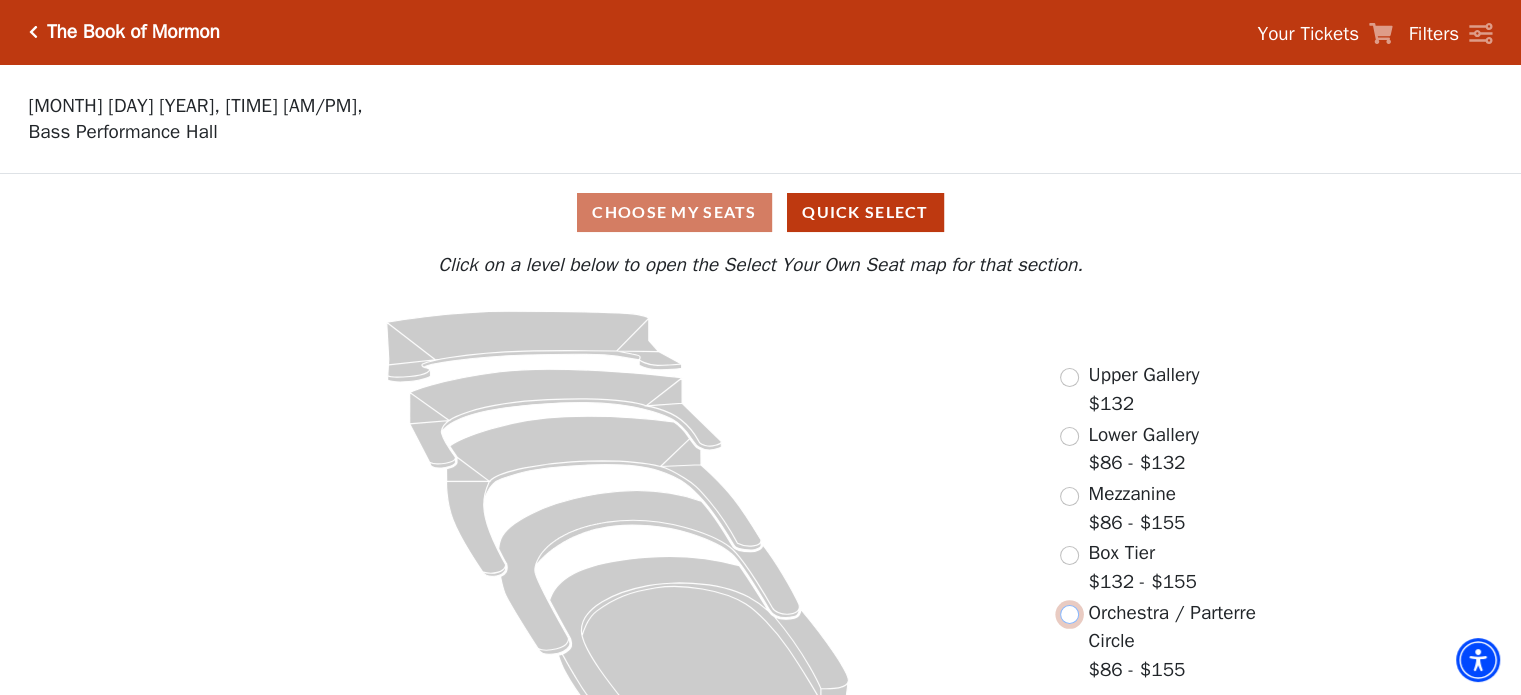 click at bounding box center [1069, 614] 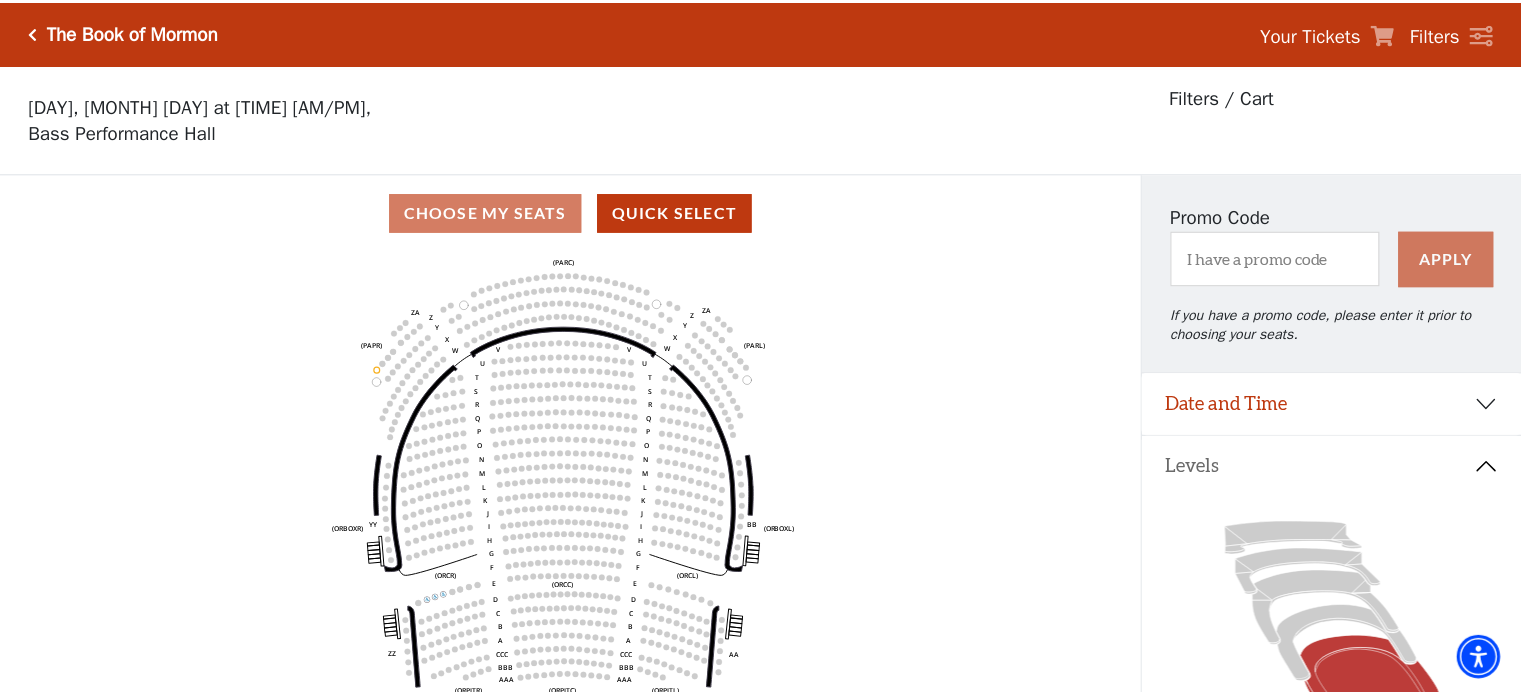 scroll, scrollTop: 92, scrollLeft: 0, axis: vertical 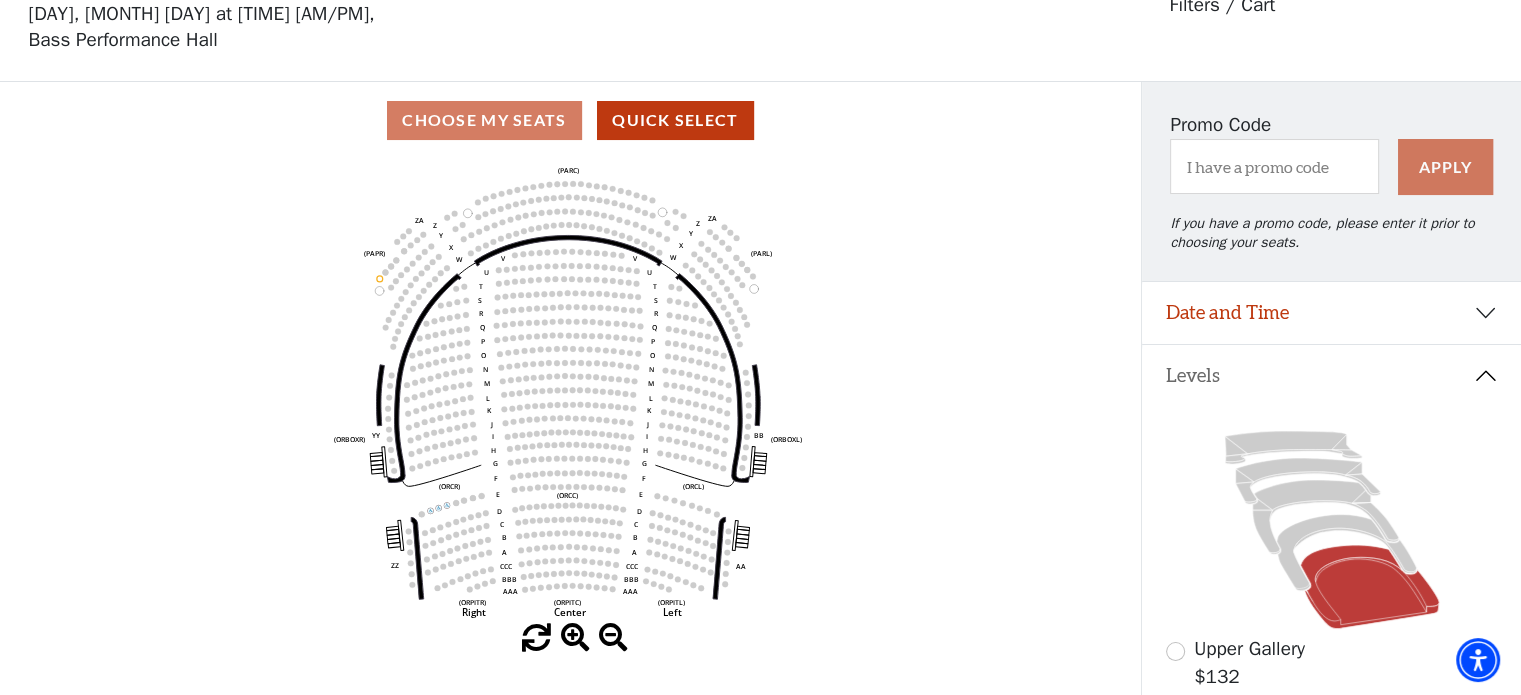 click 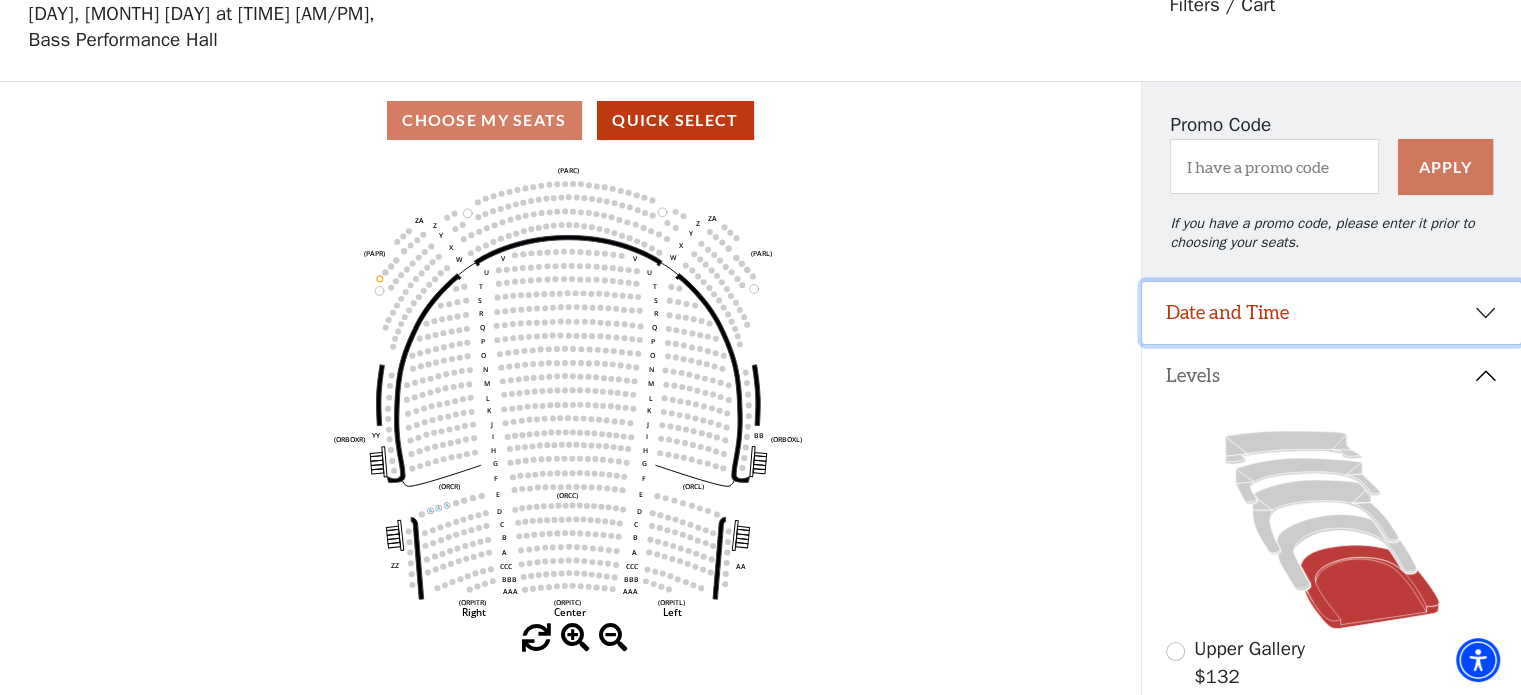 click on "Date and Time" at bounding box center [1331, 313] 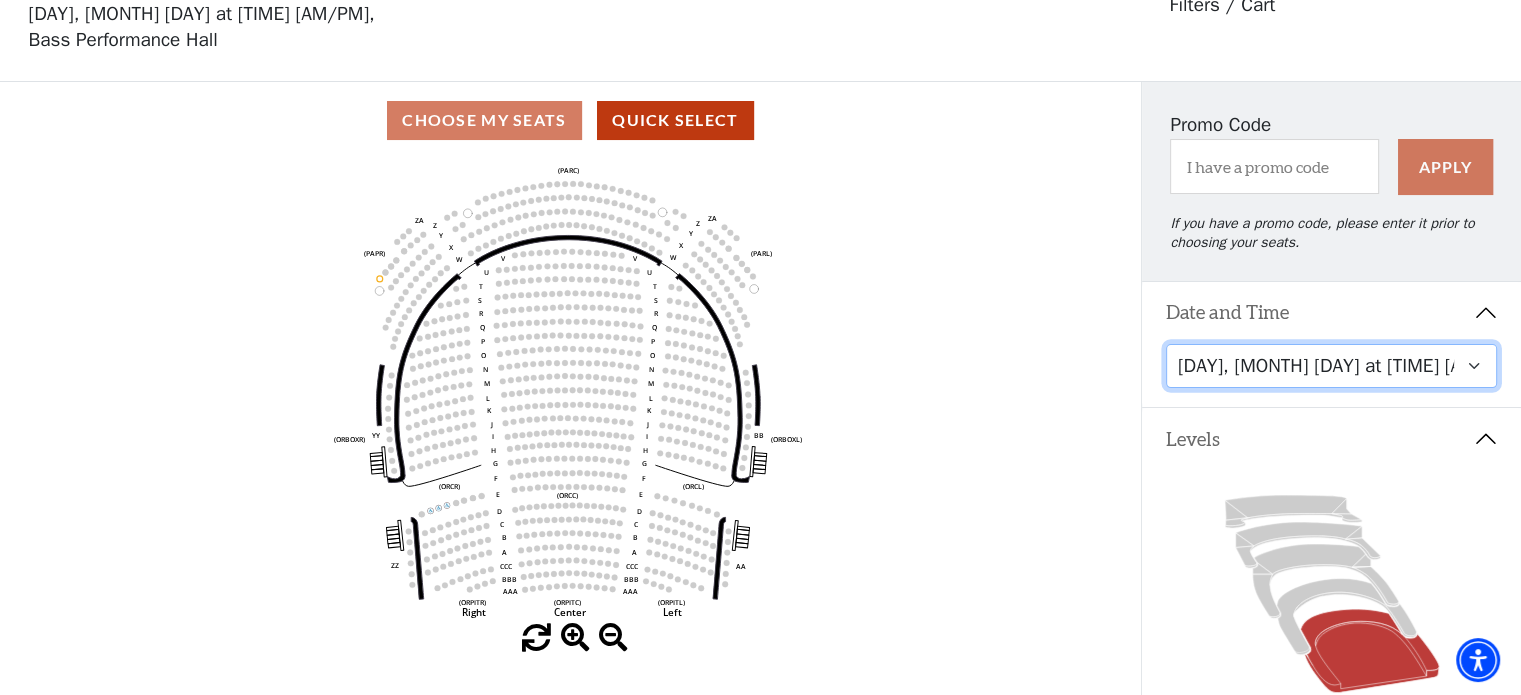 click on "[DAY], [MONTH] [DAY] at [TIME] [AM/PM] [DAY], [MONTH] [DAY] at [TIME] [AM/PM] [DAY], [MONTH] [DAY] at [TIME] [AM/PM] [DAY], [MONTH] [DAY] at [TIME] [AM/PM]" at bounding box center (1332, 366) 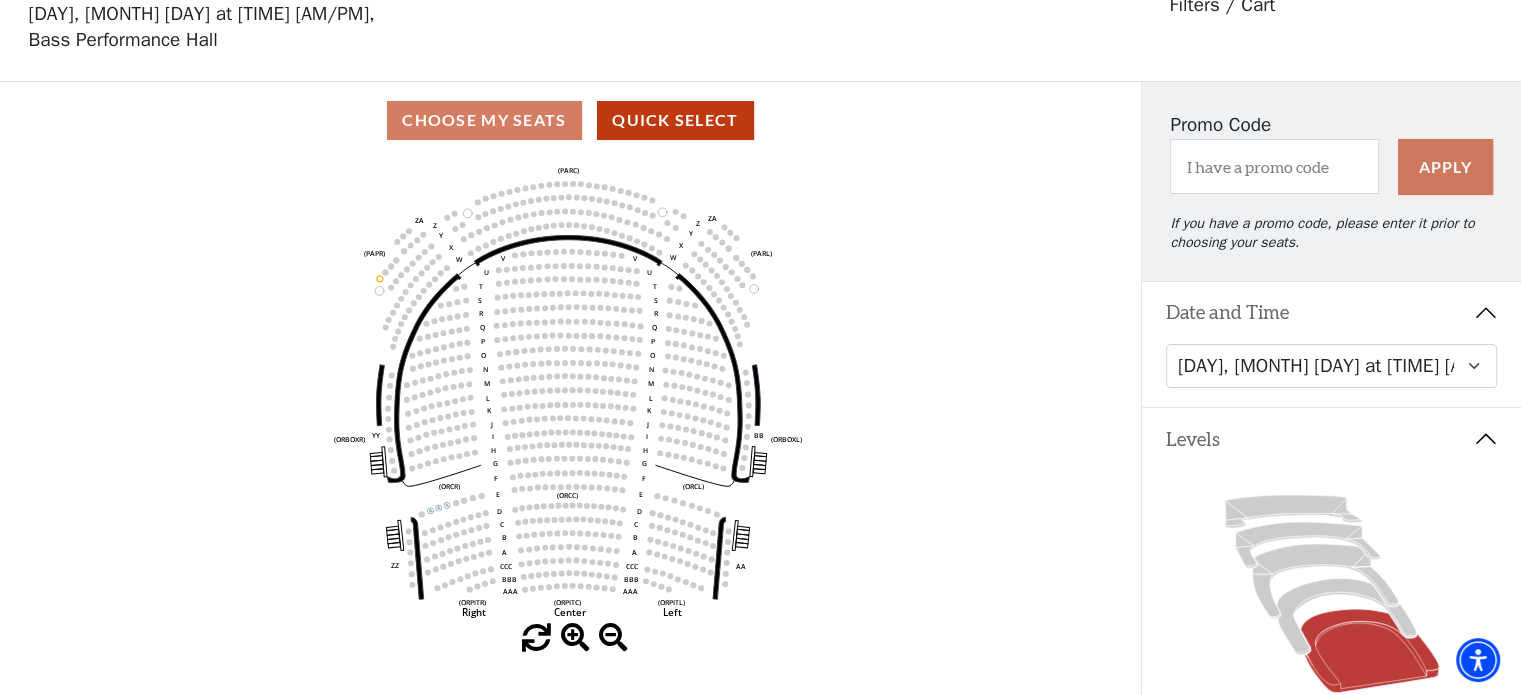 click 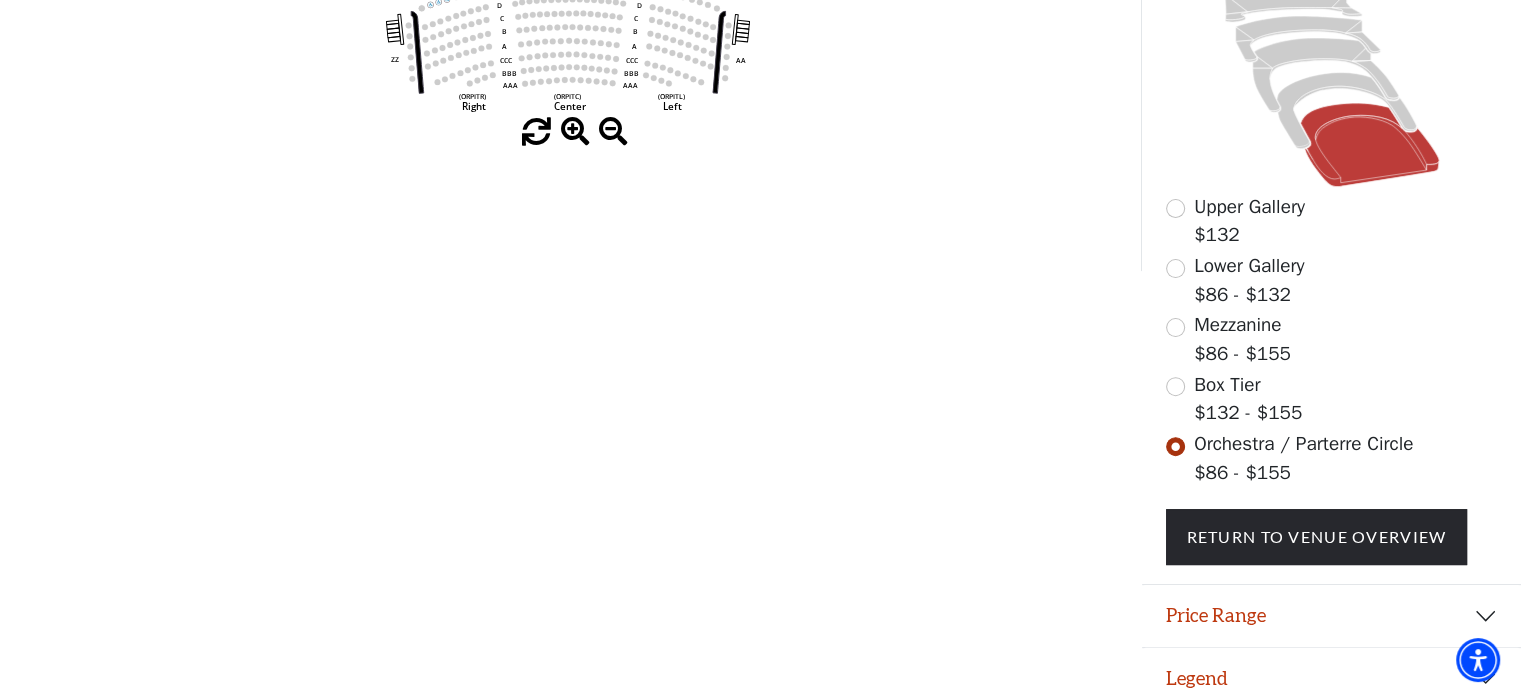 scroll, scrollTop: 611, scrollLeft: 0, axis: vertical 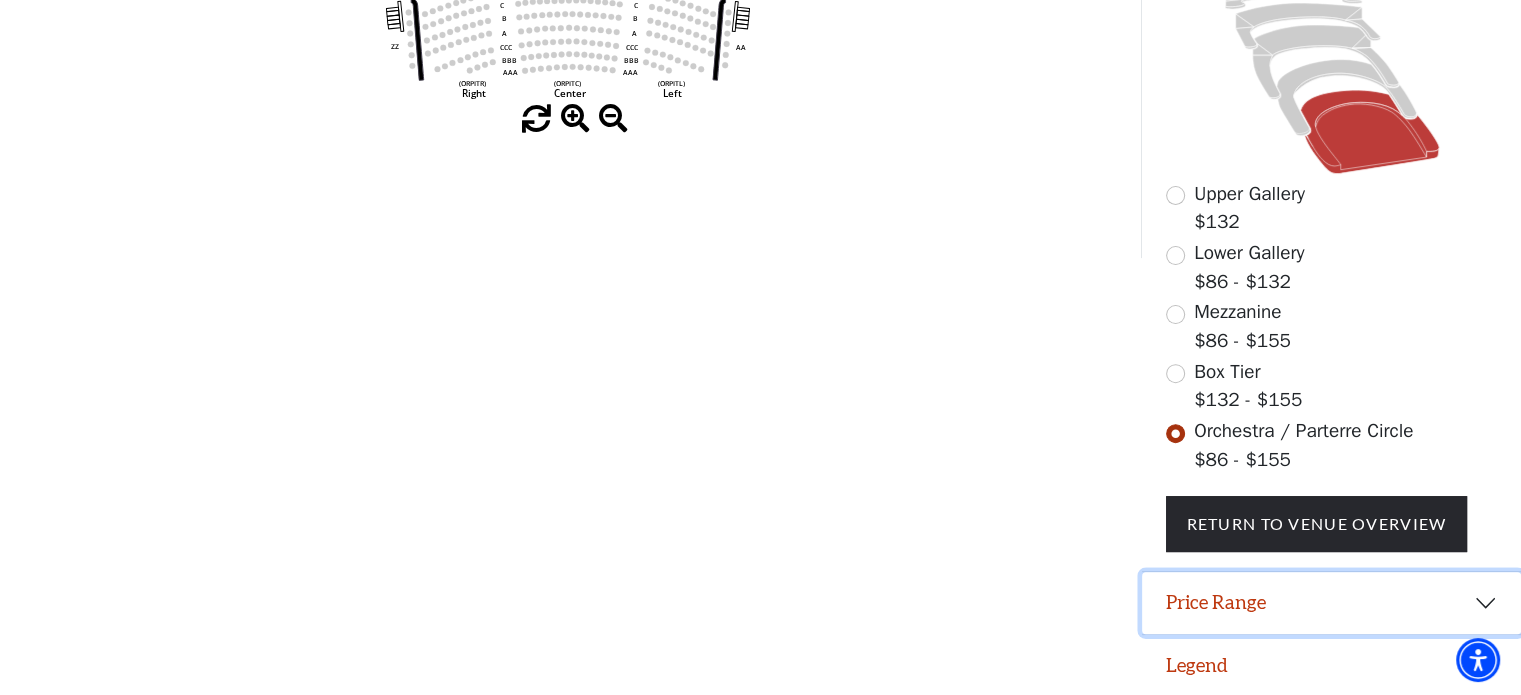 click on "Price Range" at bounding box center (1331, 603) 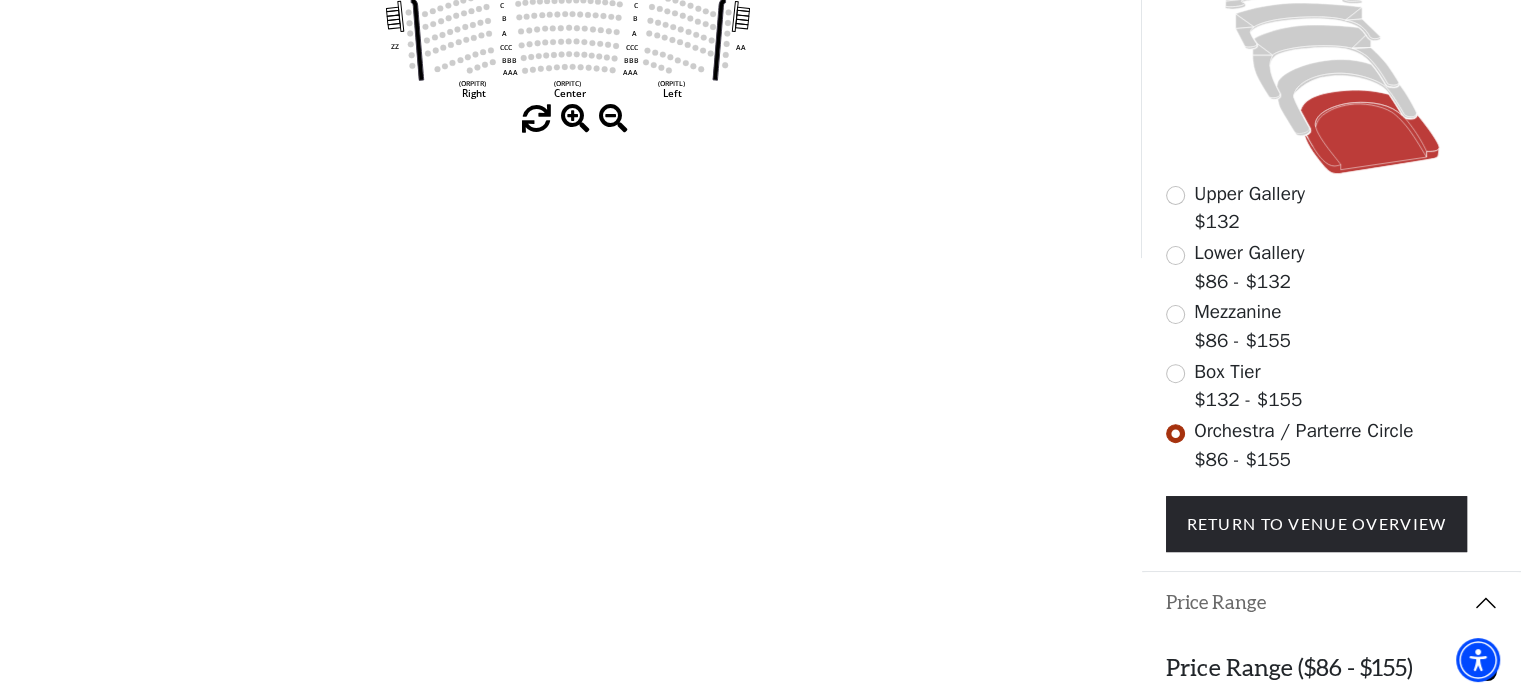 scroll, scrollTop: 711, scrollLeft: 0, axis: vertical 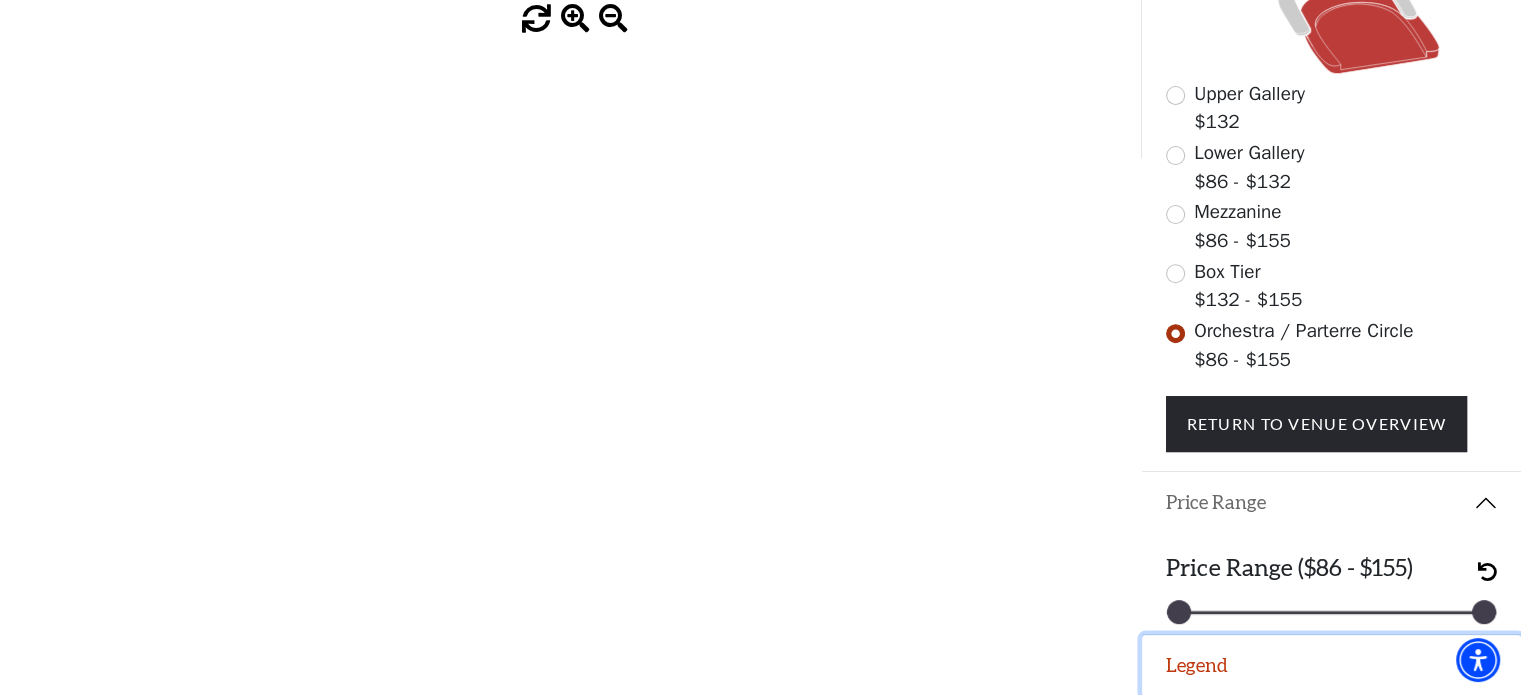 click on "Legend" at bounding box center [1331, 666] 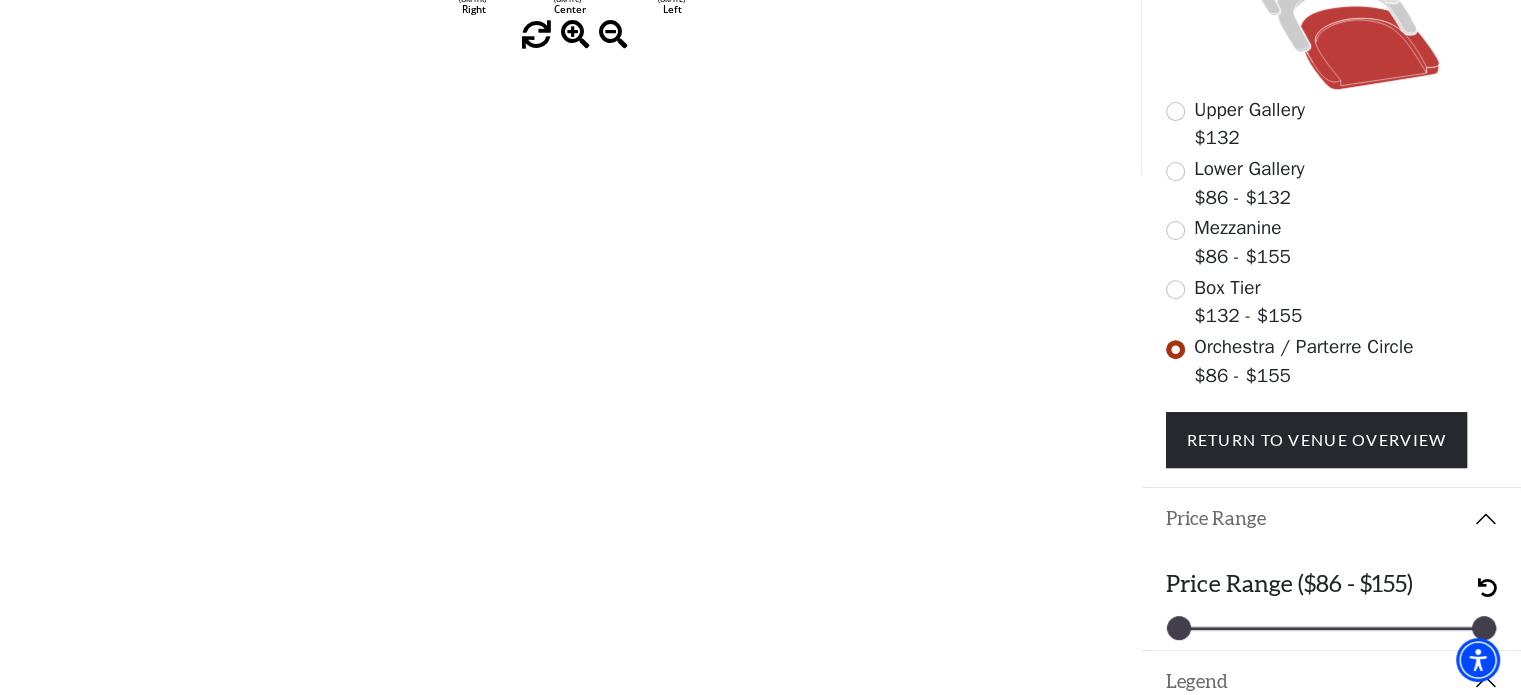 scroll, scrollTop: 680, scrollLeft: 0, axis: vertical 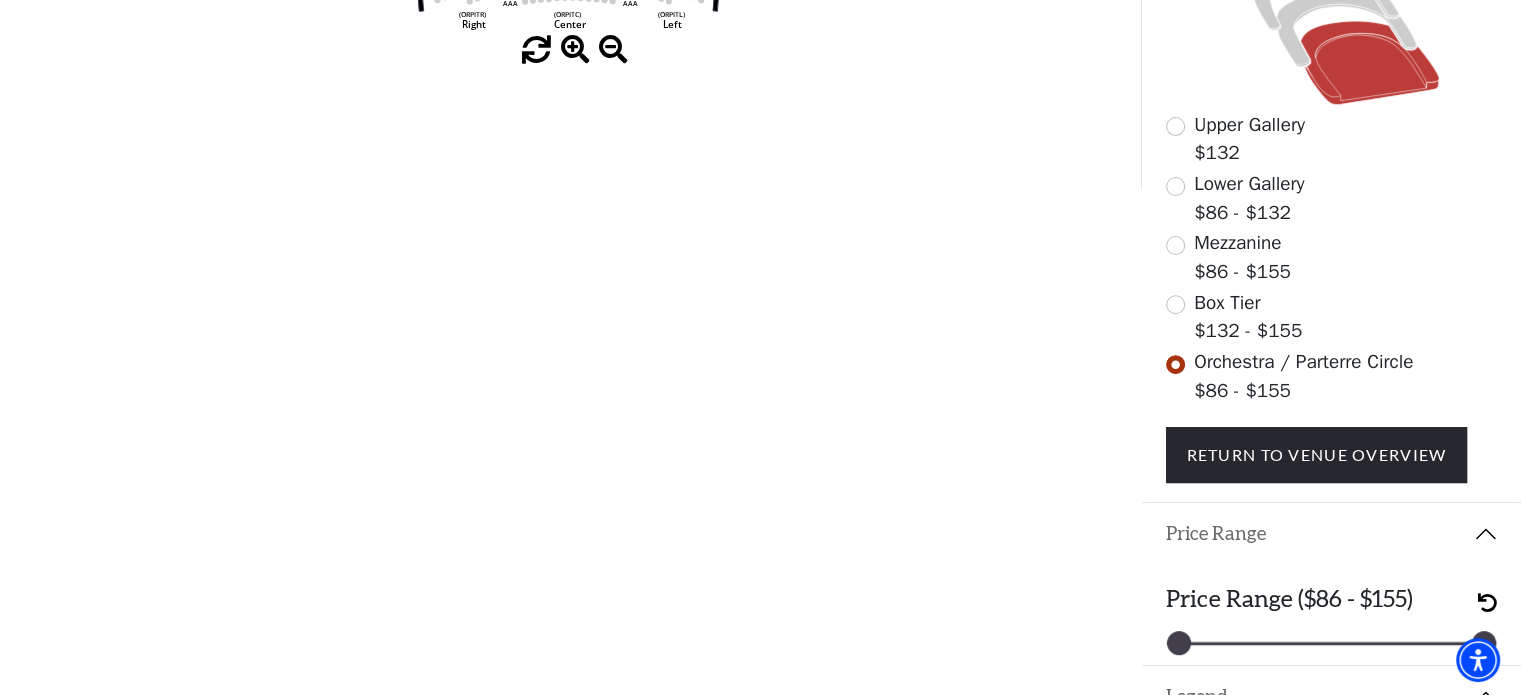 drag, startPoint x: 1260, startPoint y: 465, endPoint x: 1360, endPoint y: 83, distance: 394.87213 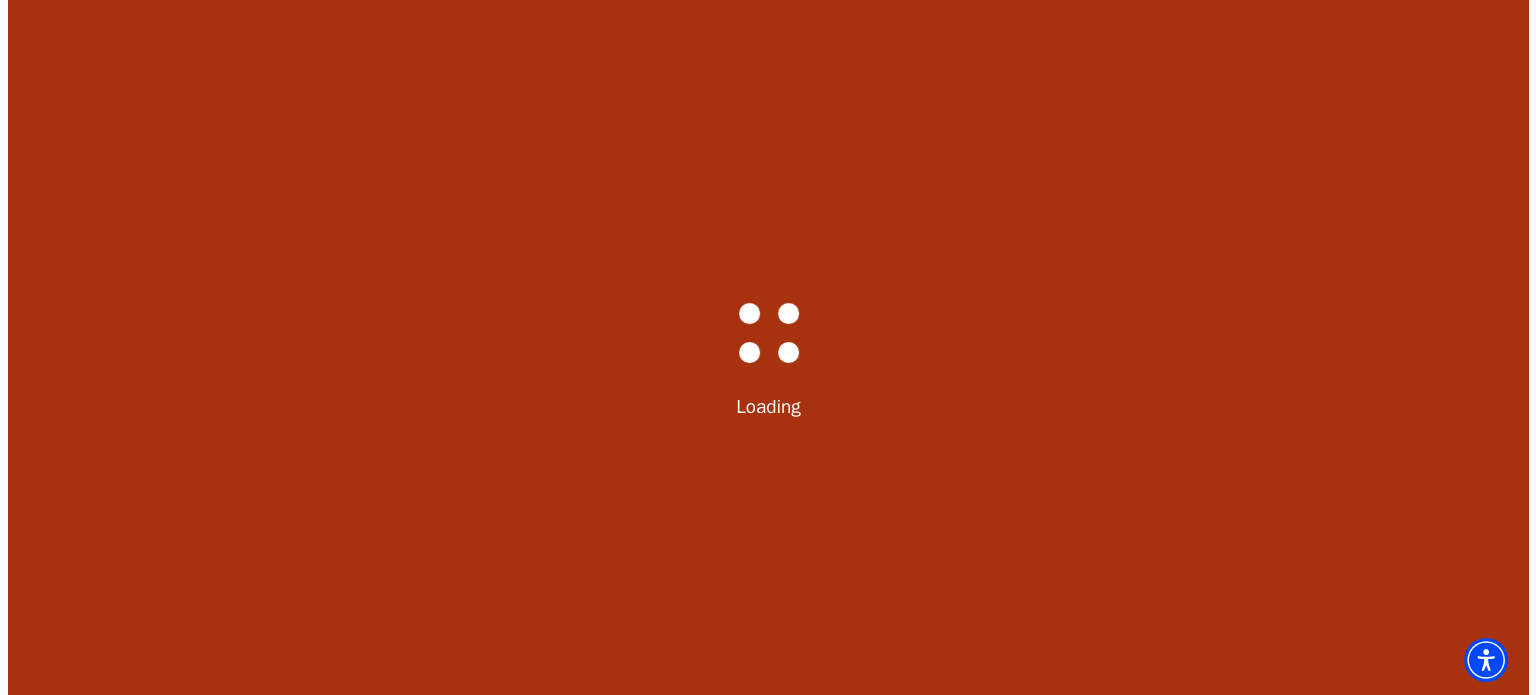 scroll, scrollTop: 0, scrollLeft: 0, axis: both 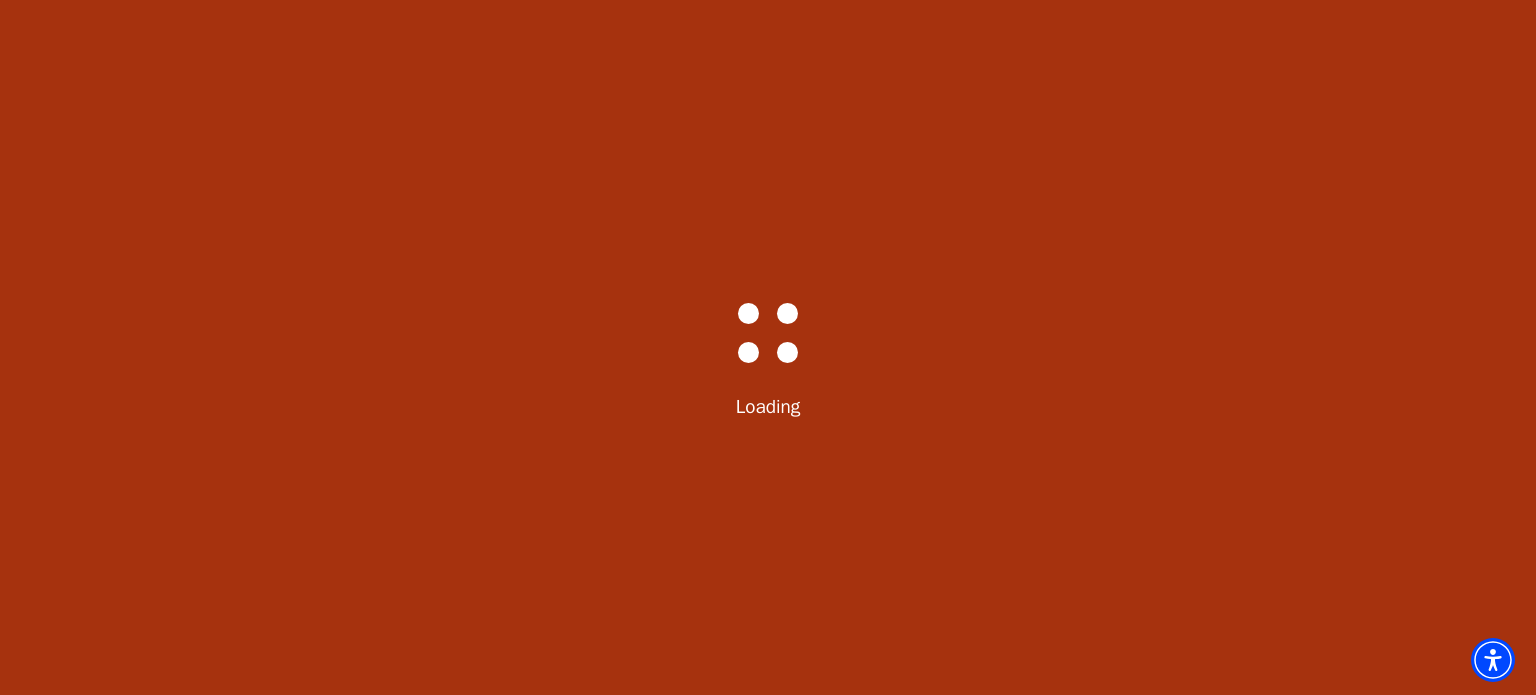 click on "Bass-Hall_Loader-Med-Gray   Loading" at bounding box center (768, 347) 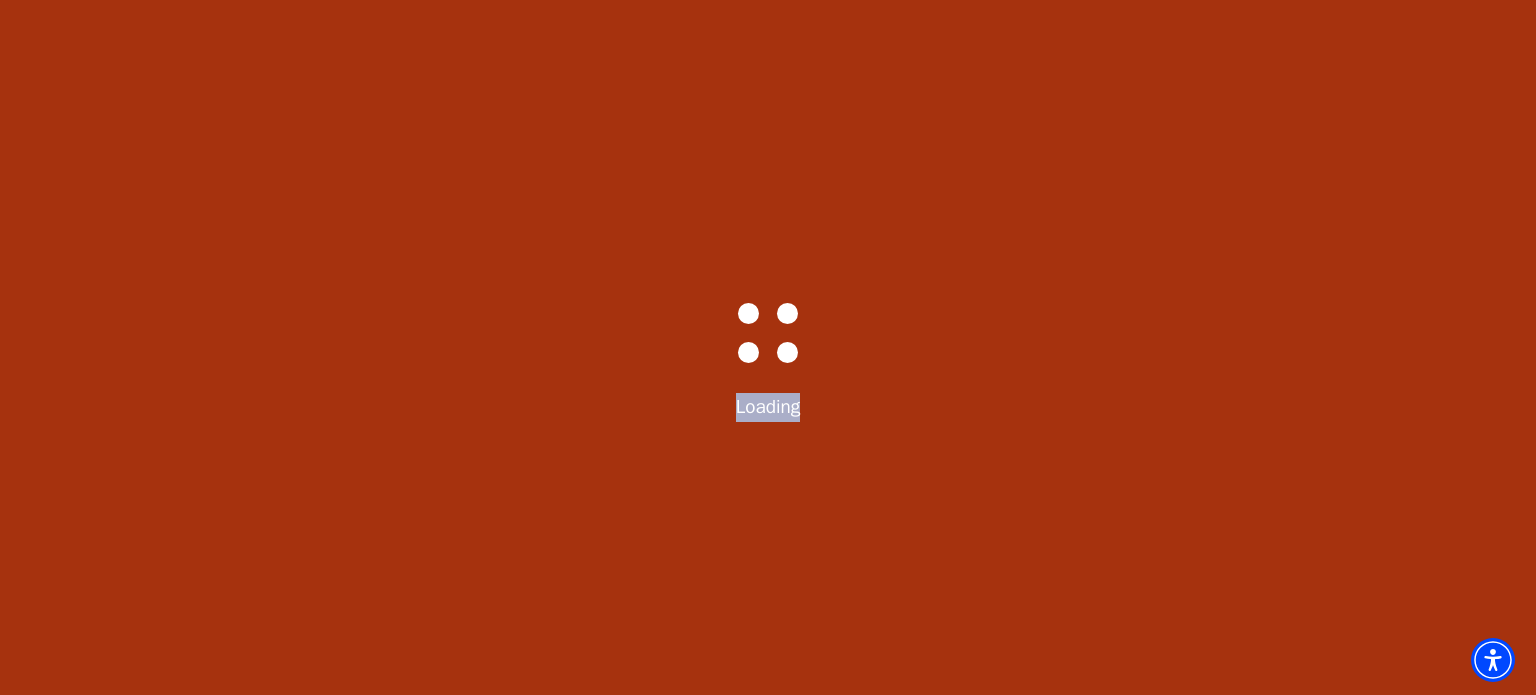 click on "Bass-Hall_Loader-Med-Gray   Loading" at bounding box center (768, 347) 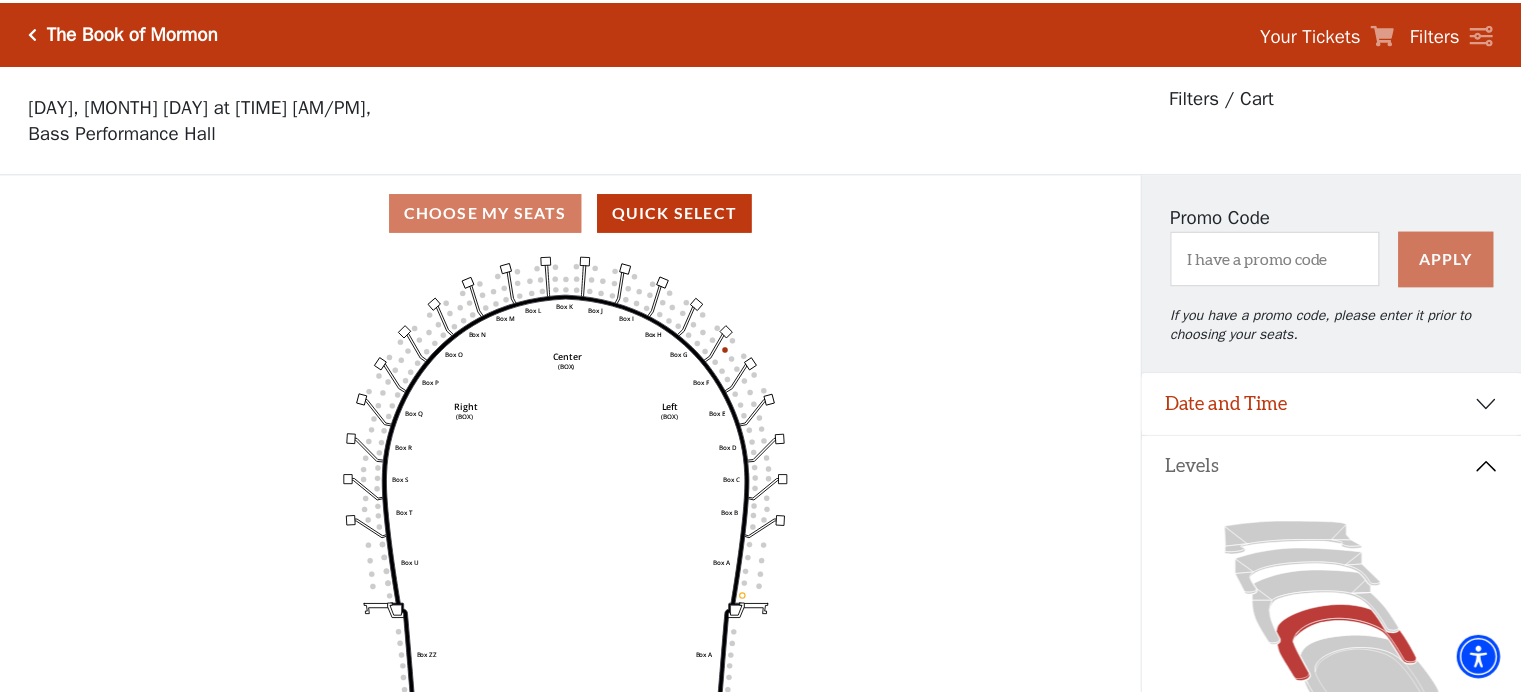 scroll, scrollTop: 92, scrollLeft: 0, axis: vertical 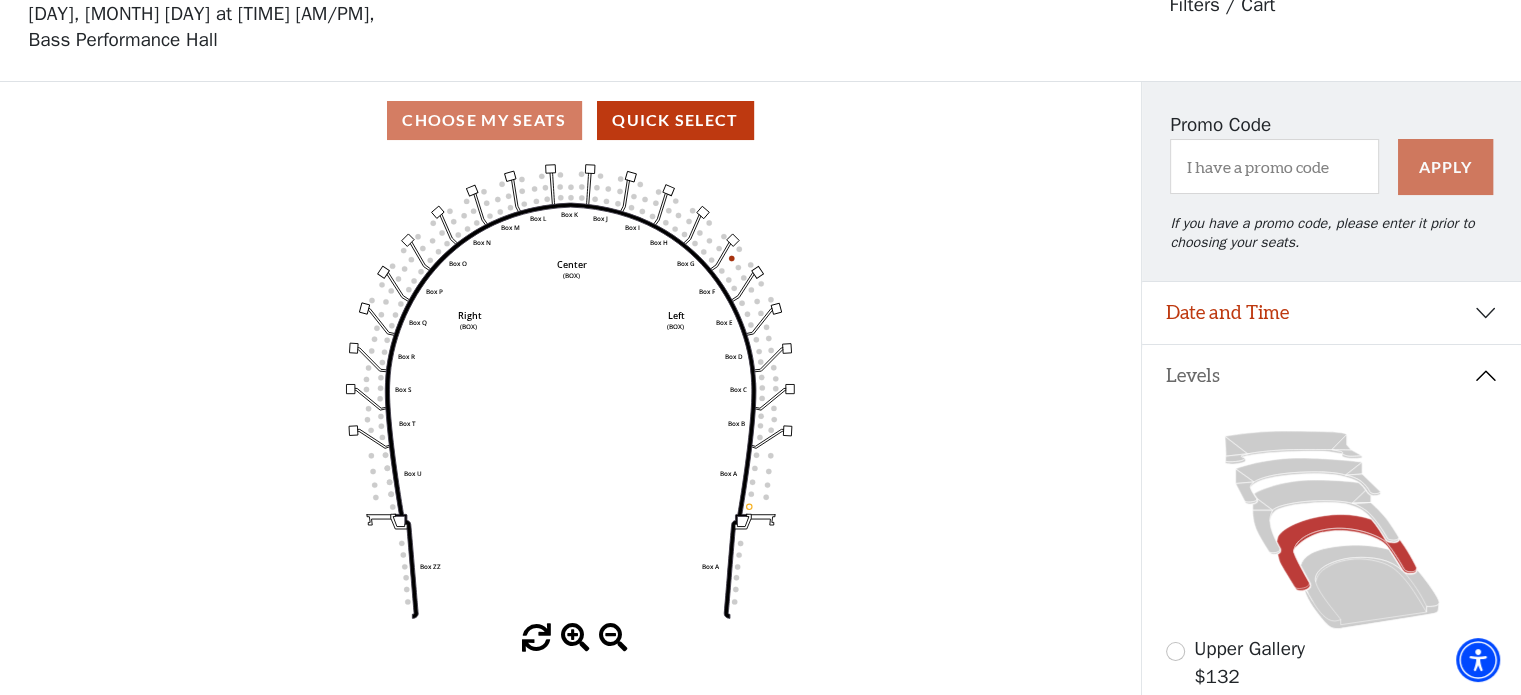 click on "Choose My Seats
Quick Select" at bounding box center [570, 120] 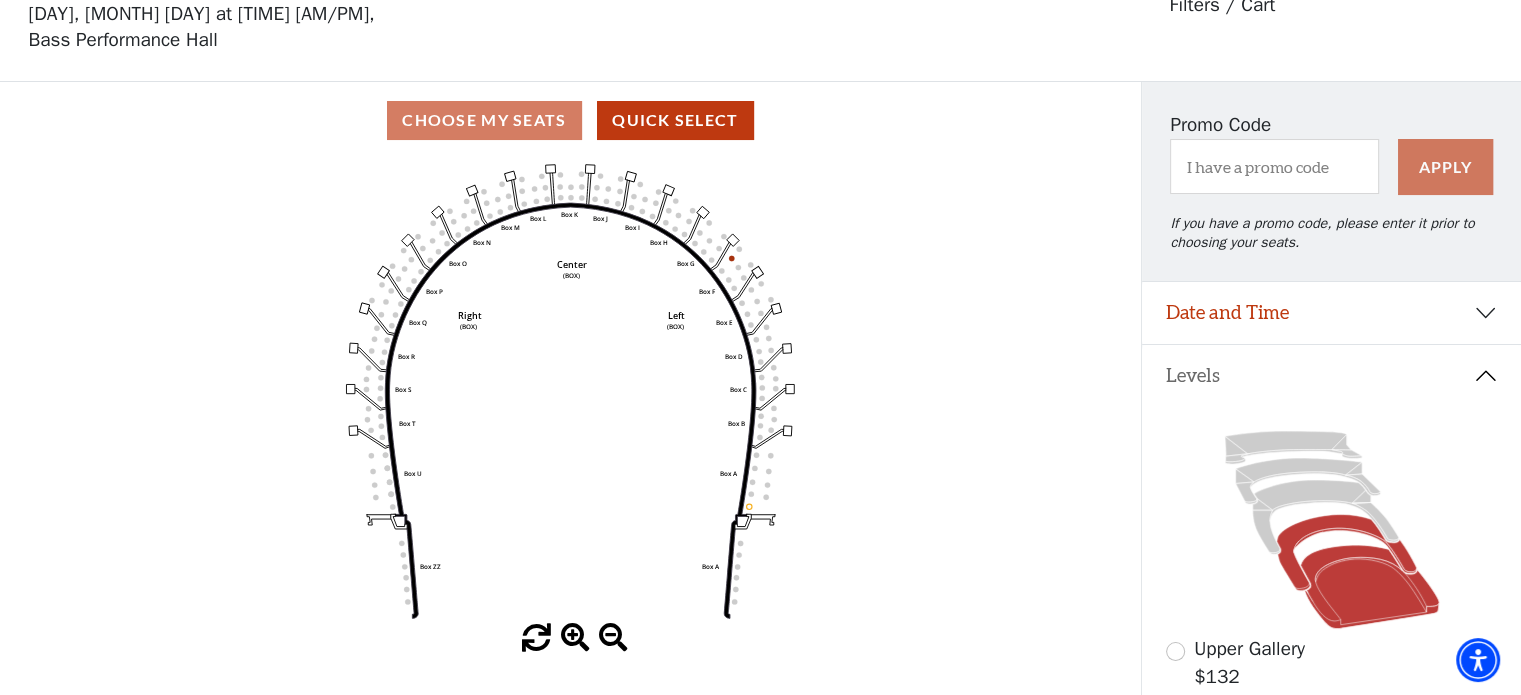 click 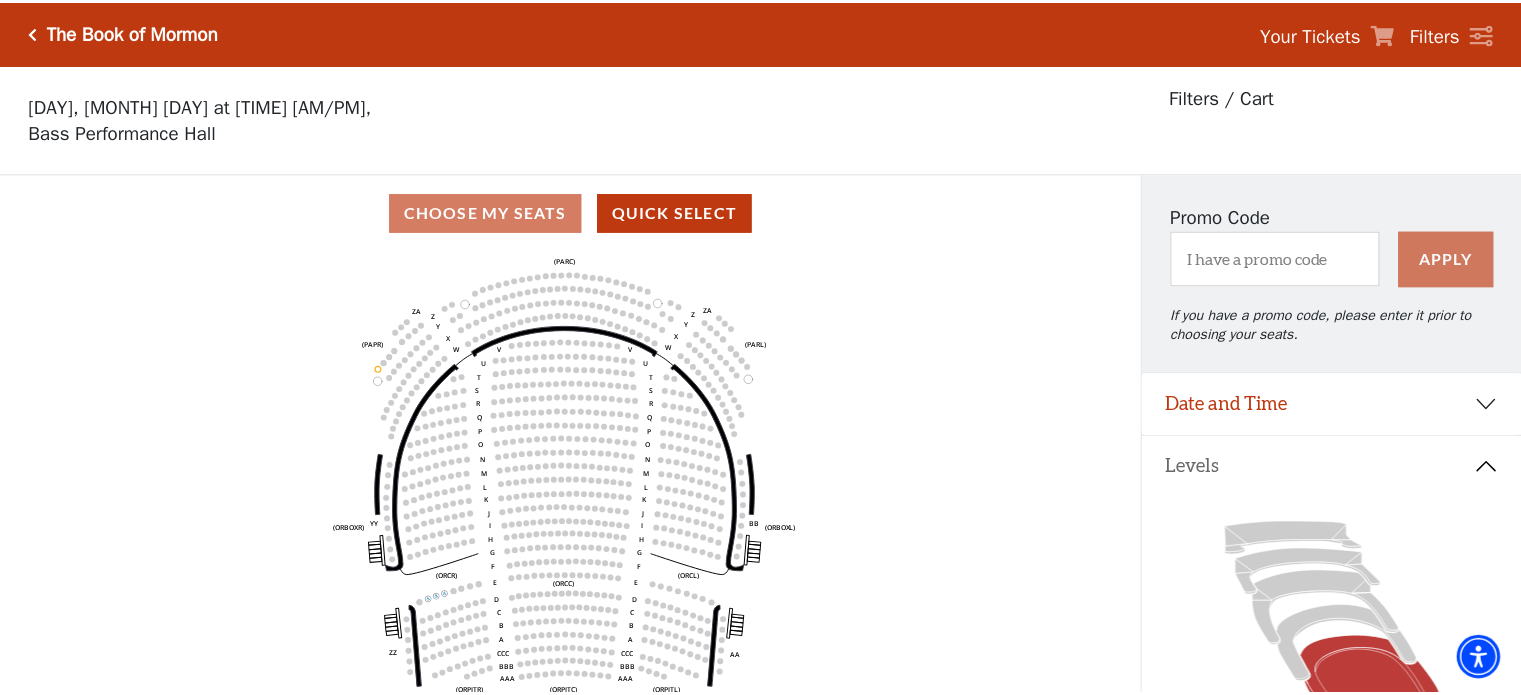 scroll, scrollTop: 92, scrollLeft: 0, axis: vertical 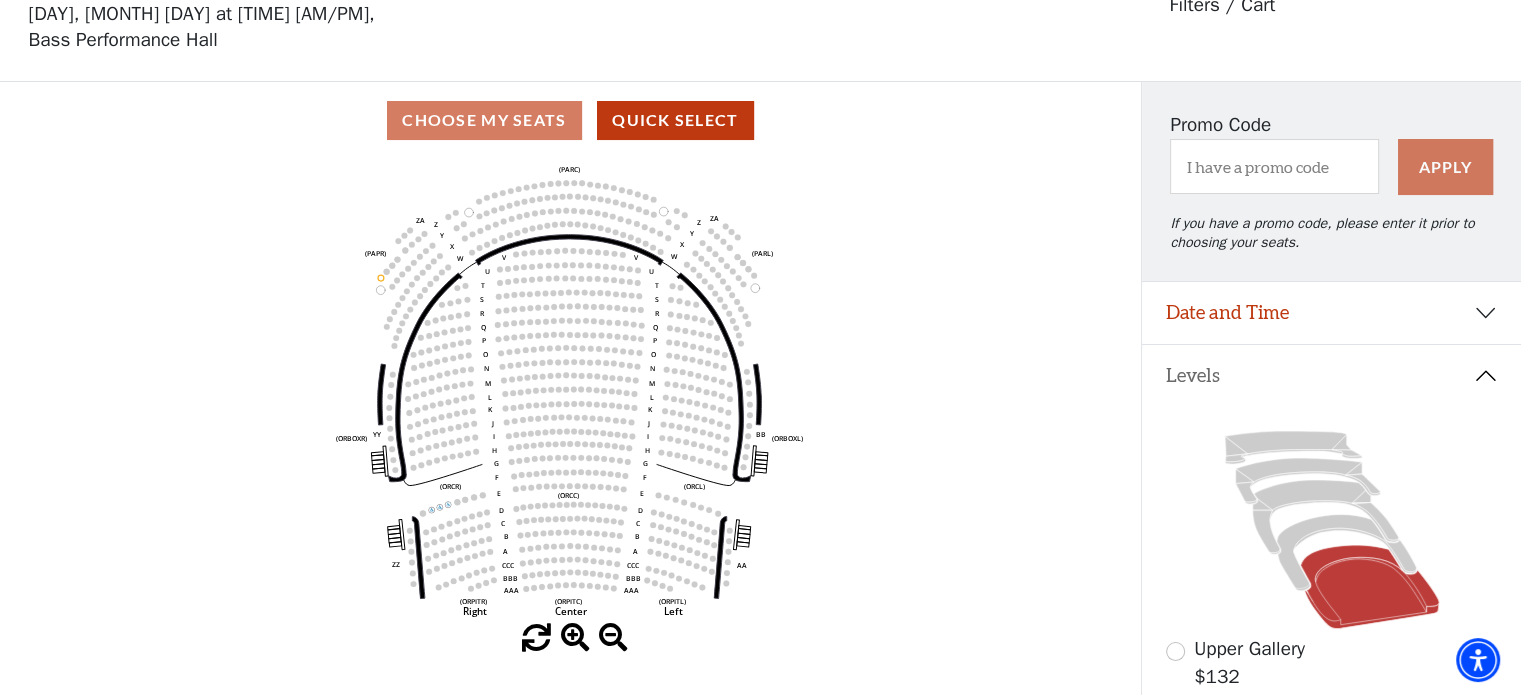 click on "Choose My Seats
Quick Select" at bounding box center (570, 120) 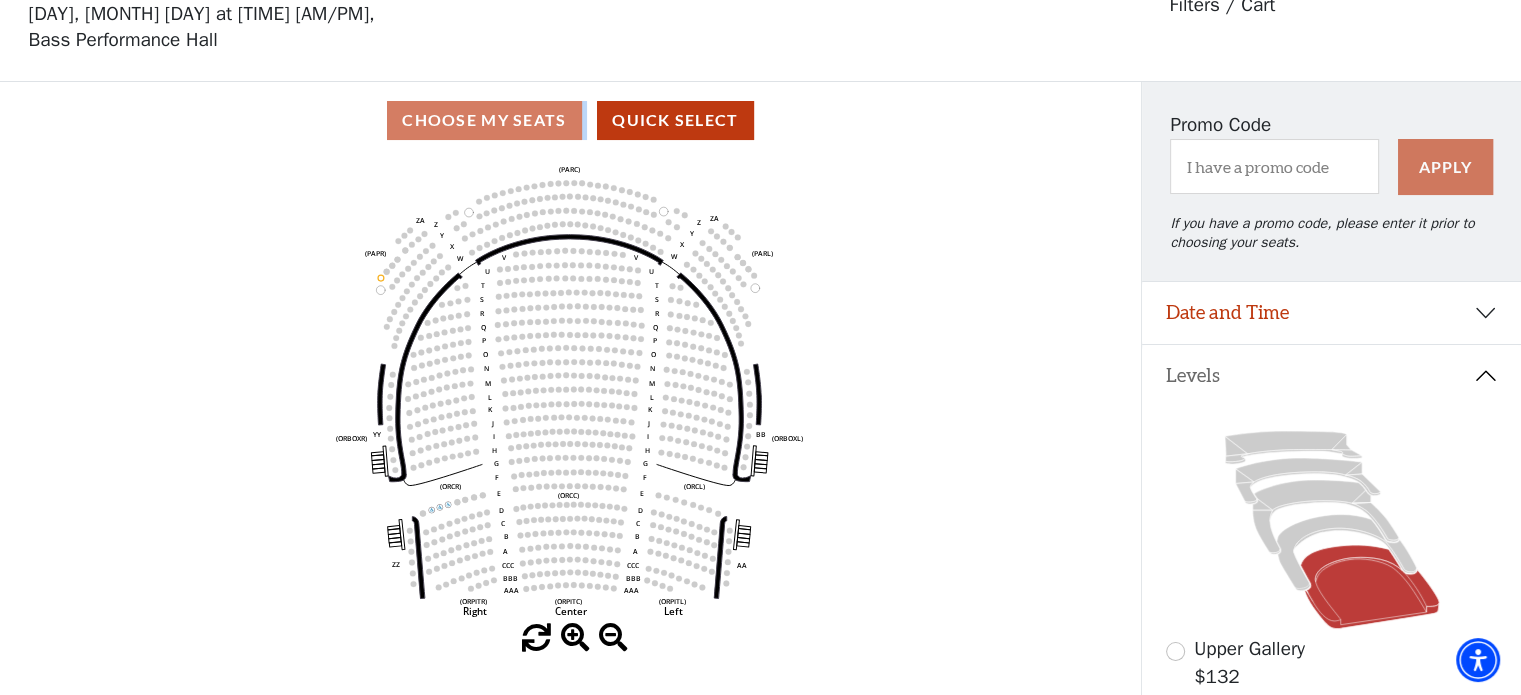 click on "Choose My Seats
Quick Select" at bounding box center (570, 120) 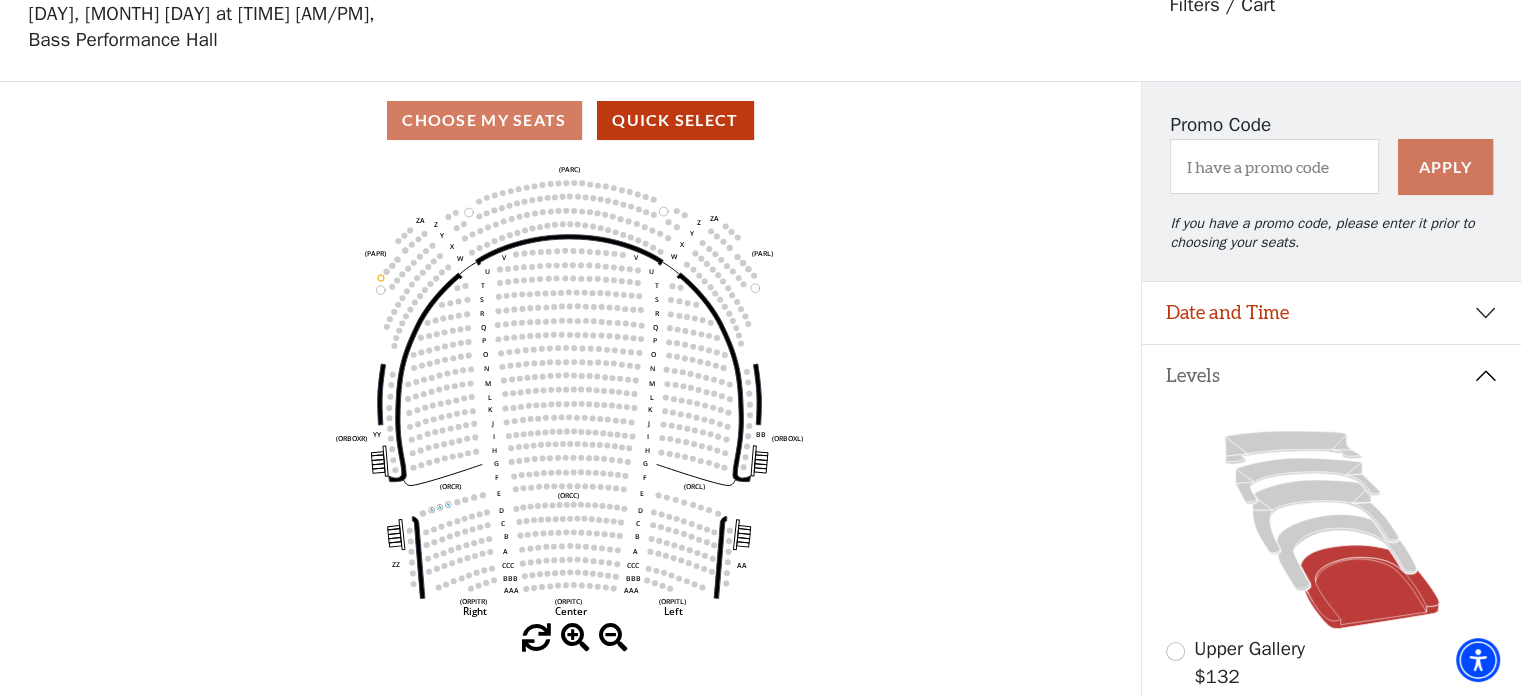 click on "Choose My Seats
Quick Select" at bounding box center (570, 120) 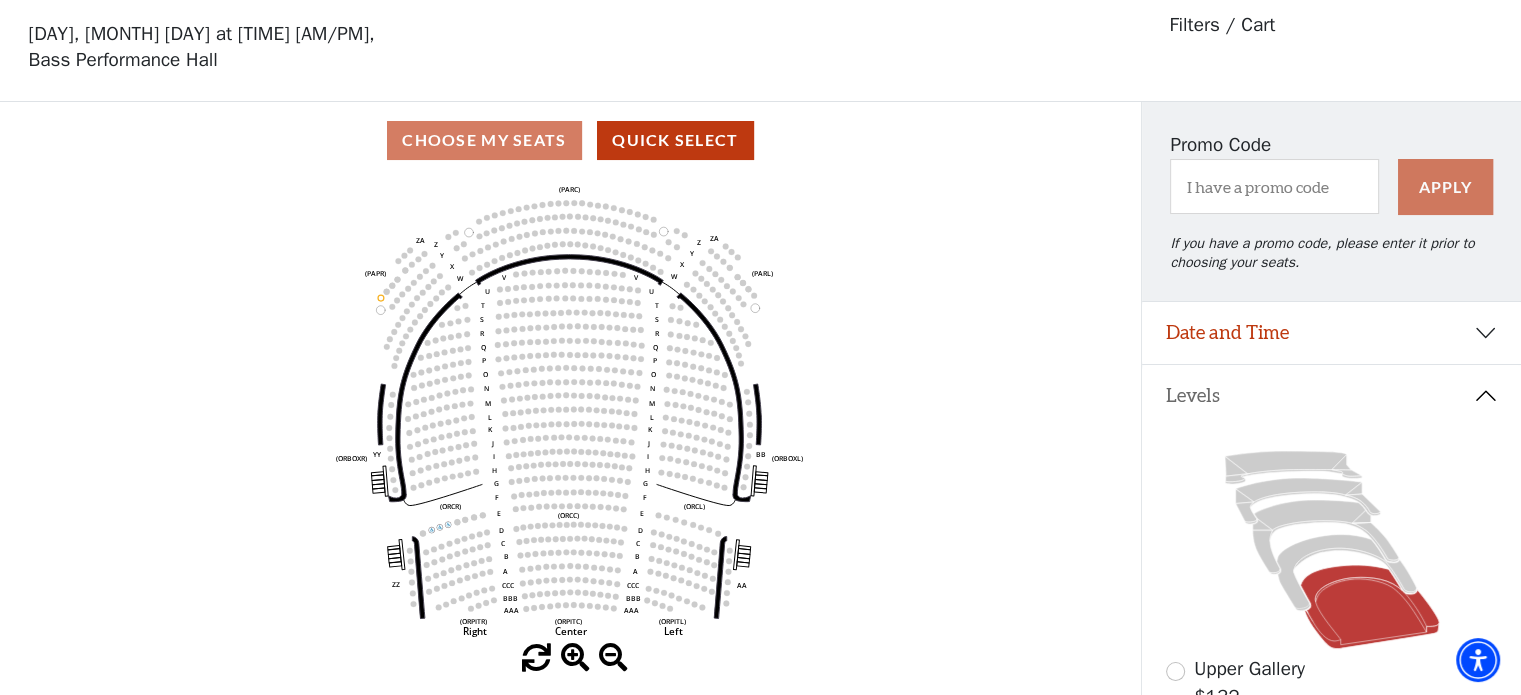 scroll, scrollTop: 61, scrollLeft: 0, axis: vertical 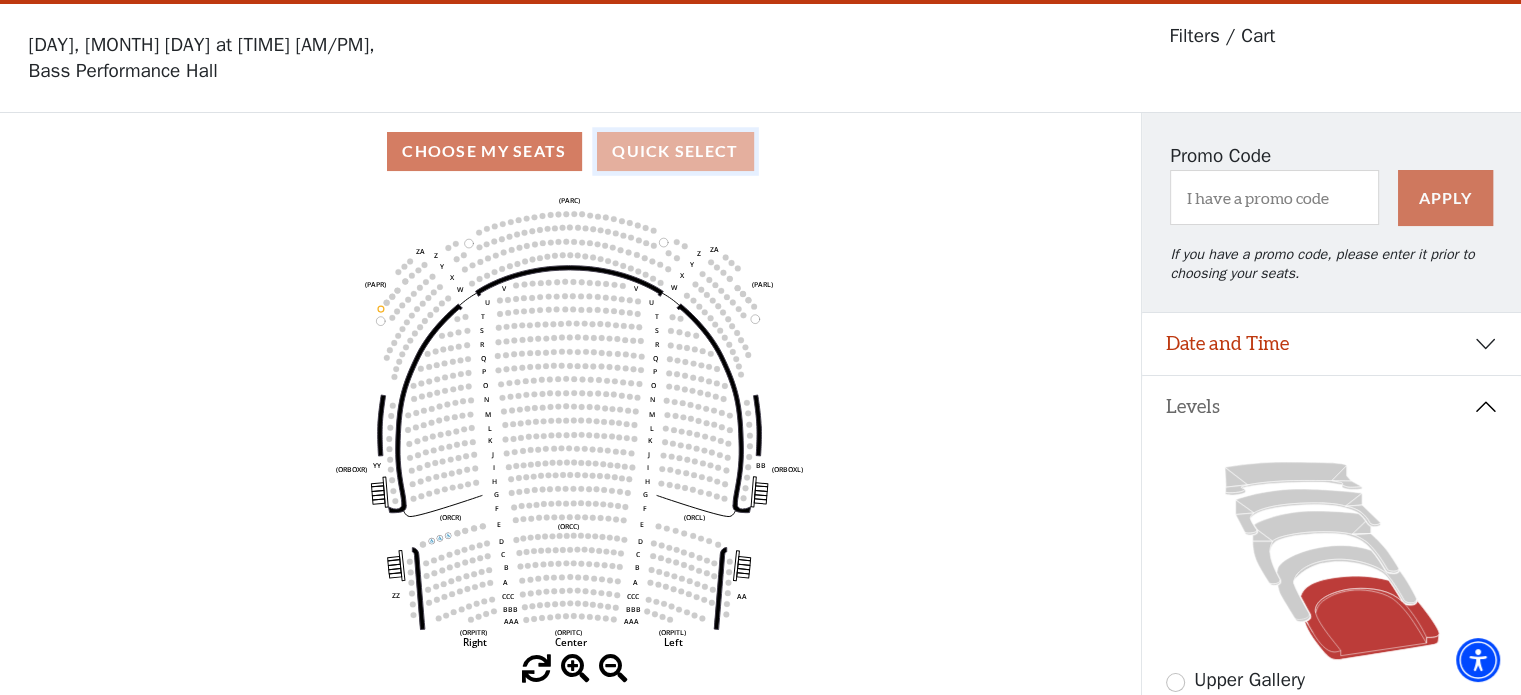 click on "Quick Select" at bounding box center (675, 151) 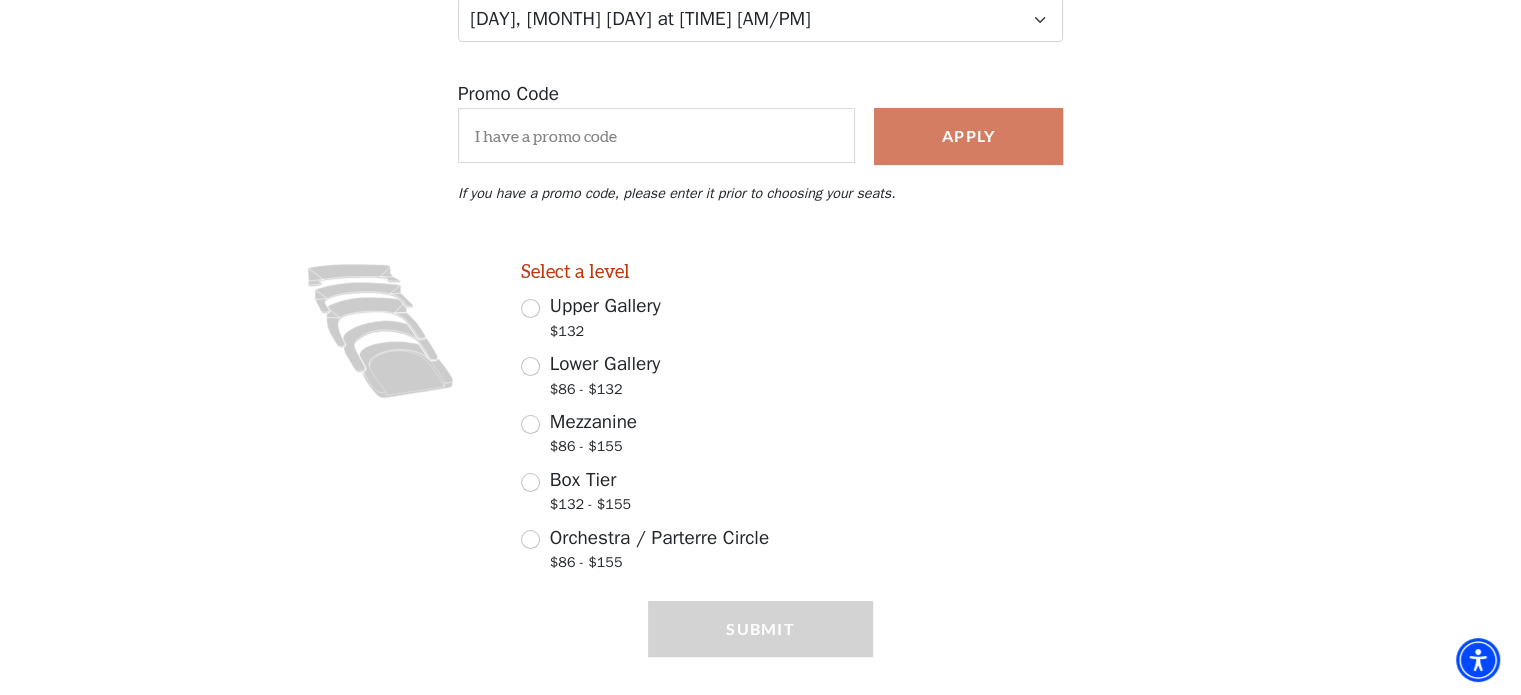 scroll, scrollTop: 357, scrollLeft: 0, axis: vertical 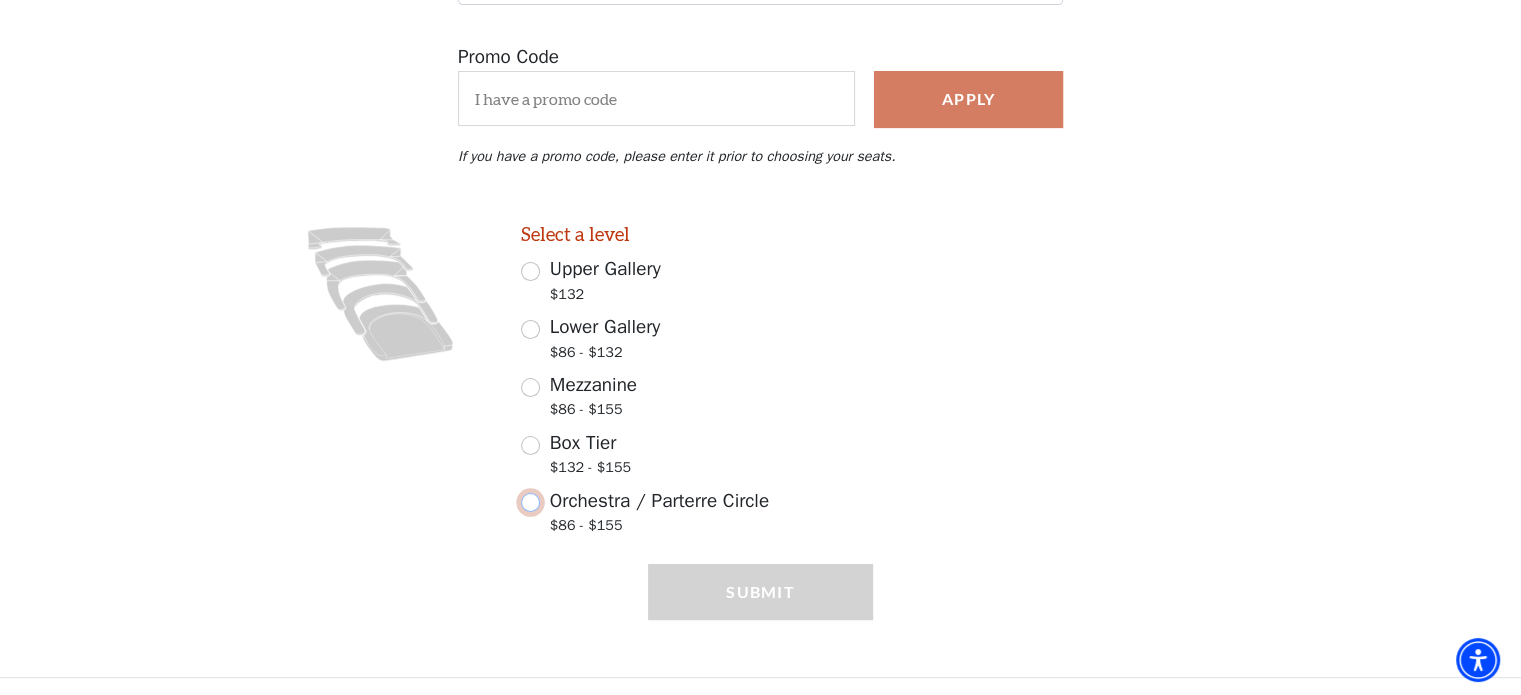 click on "Orchestra / Parterre Circle     $86 - $155" at bounding box center [530, 502] 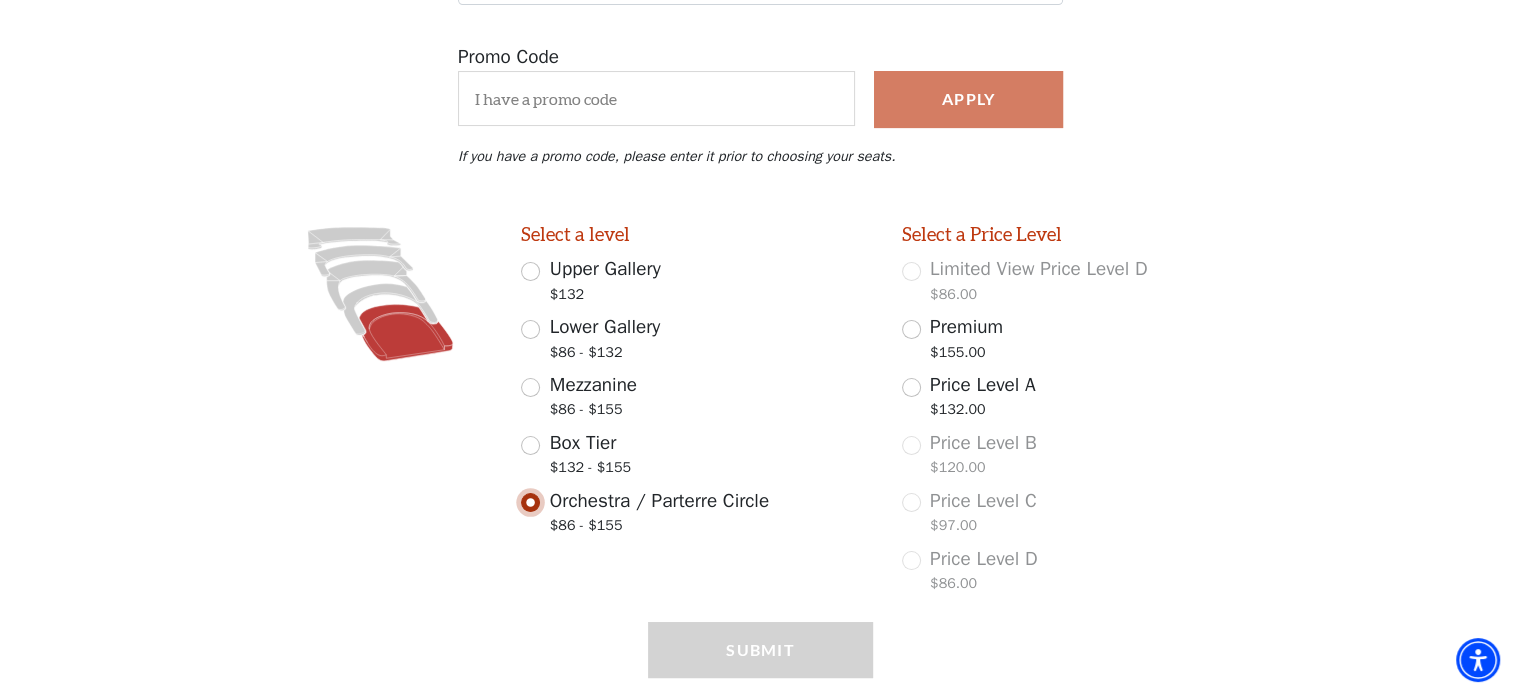scroll, scrollTop: 415, scrollLeft: 0, axis: vertical 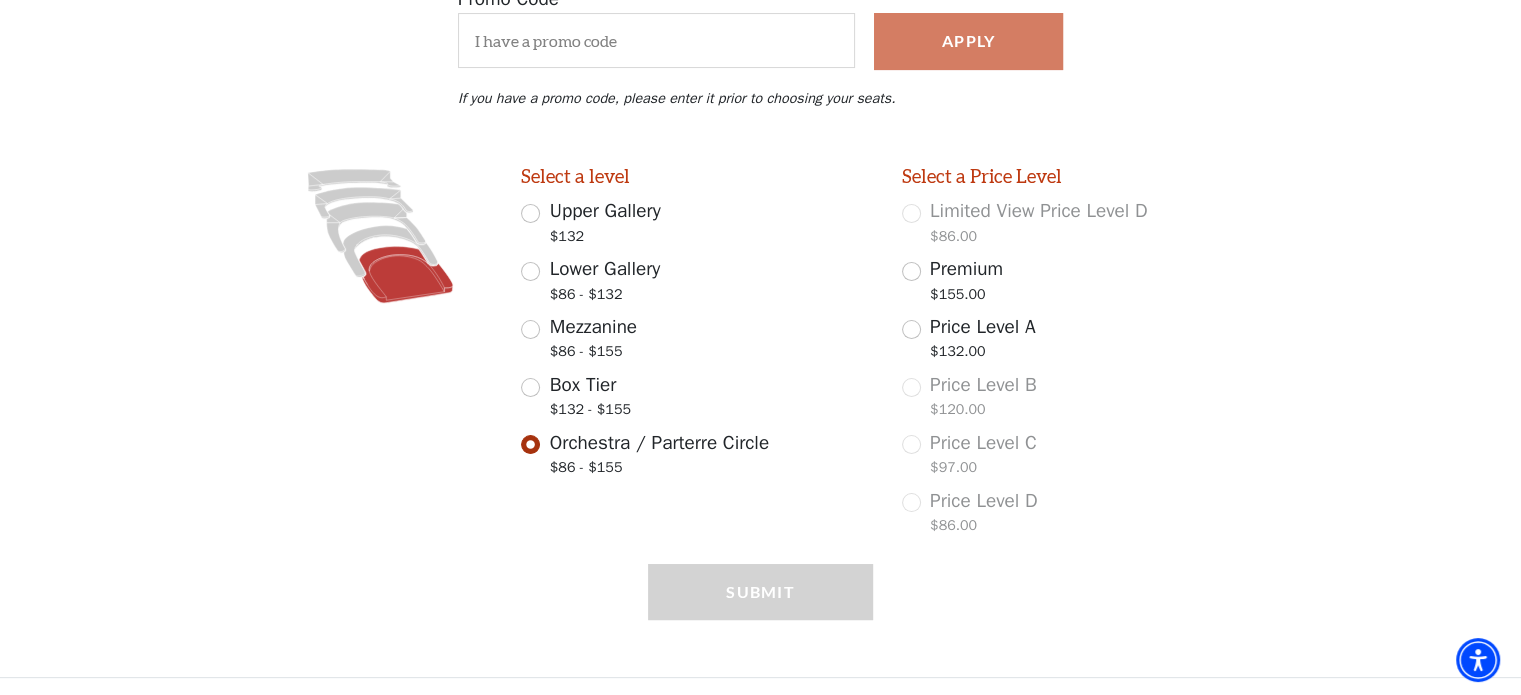 click on "Submit" at bounding box center [760, 620] 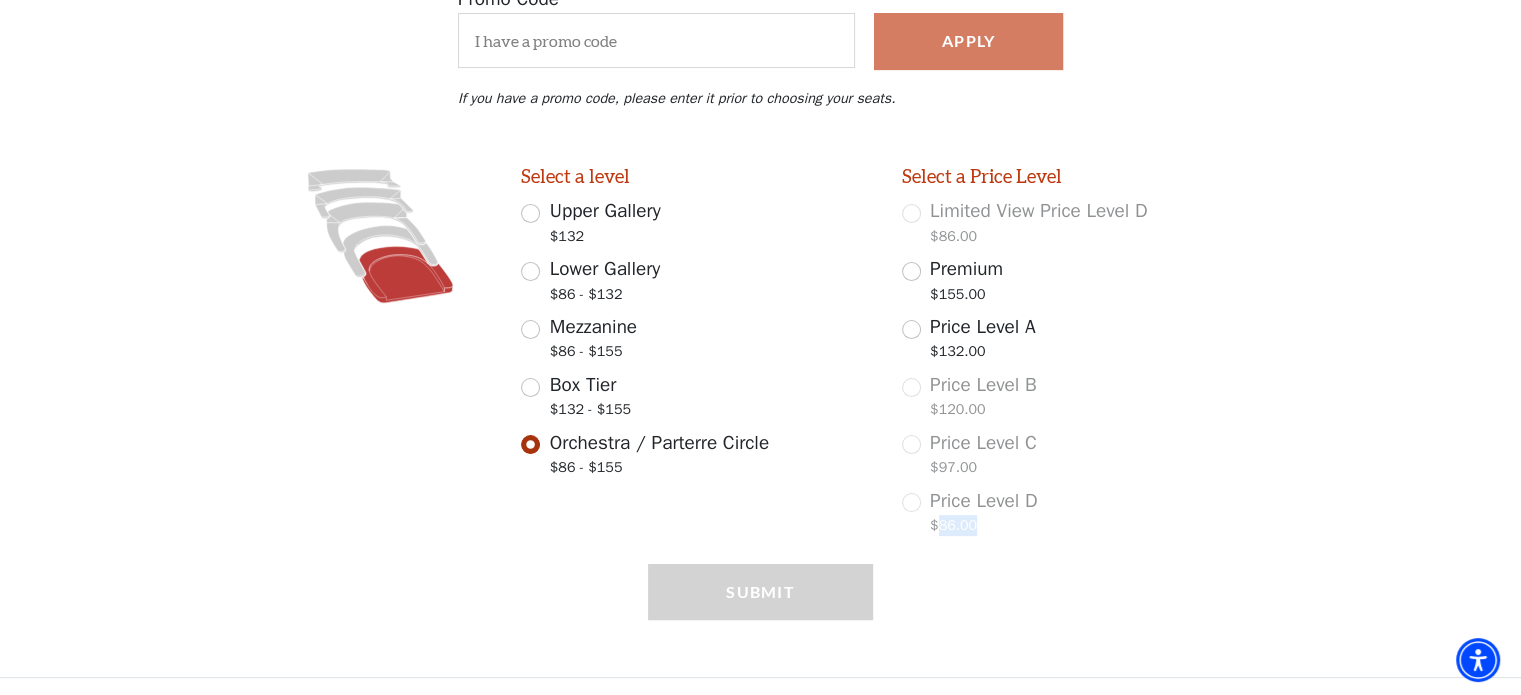 click on "Submit" at bounding box center (760, 620) 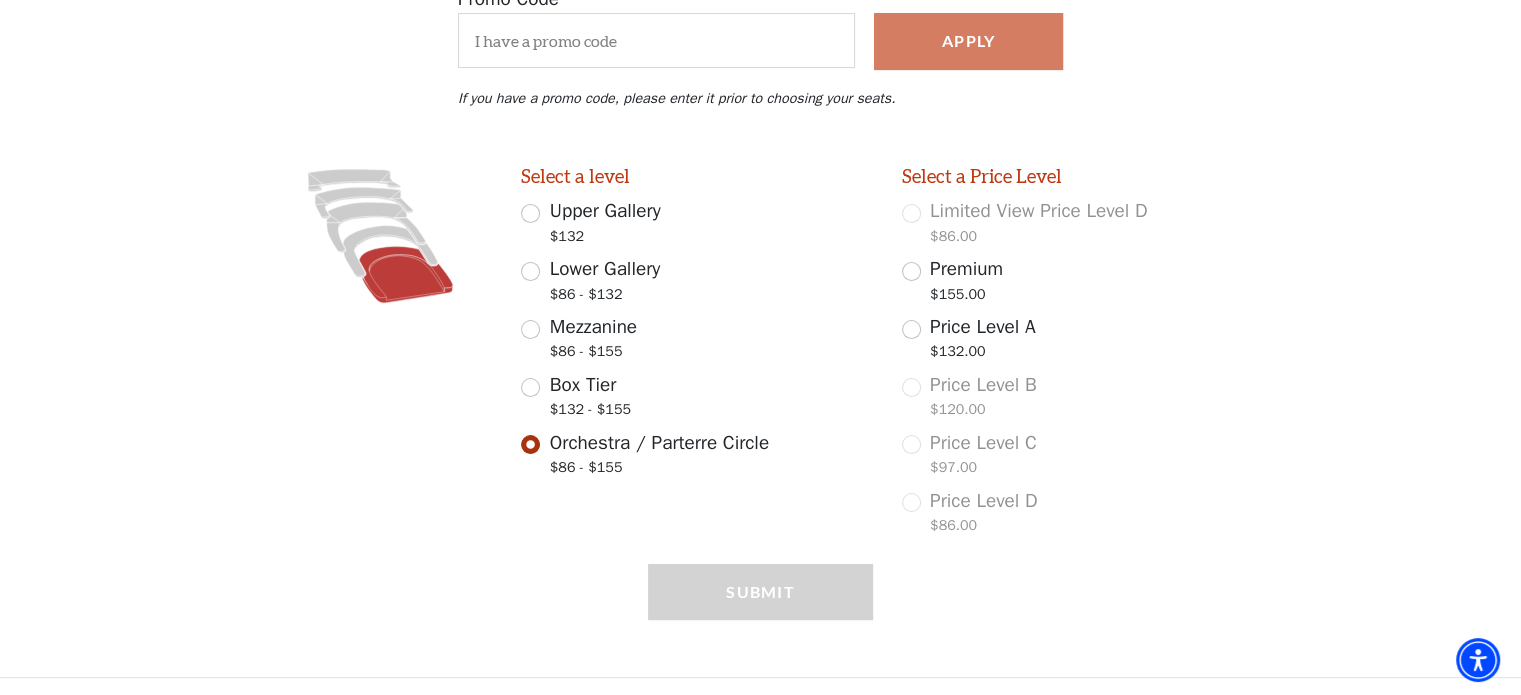 click on "Apply" at bounding box center [969, 41] 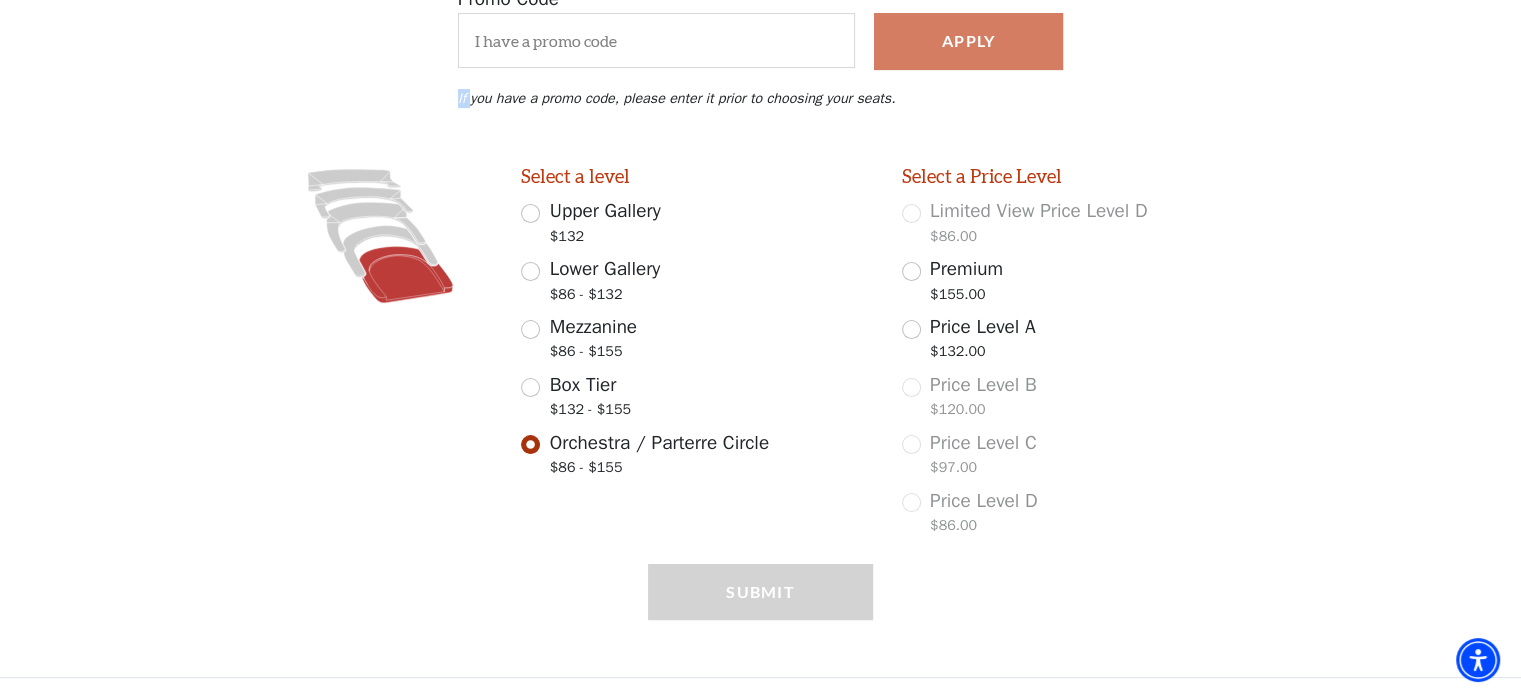 click on "Apply" at bounding box center [969, 41] 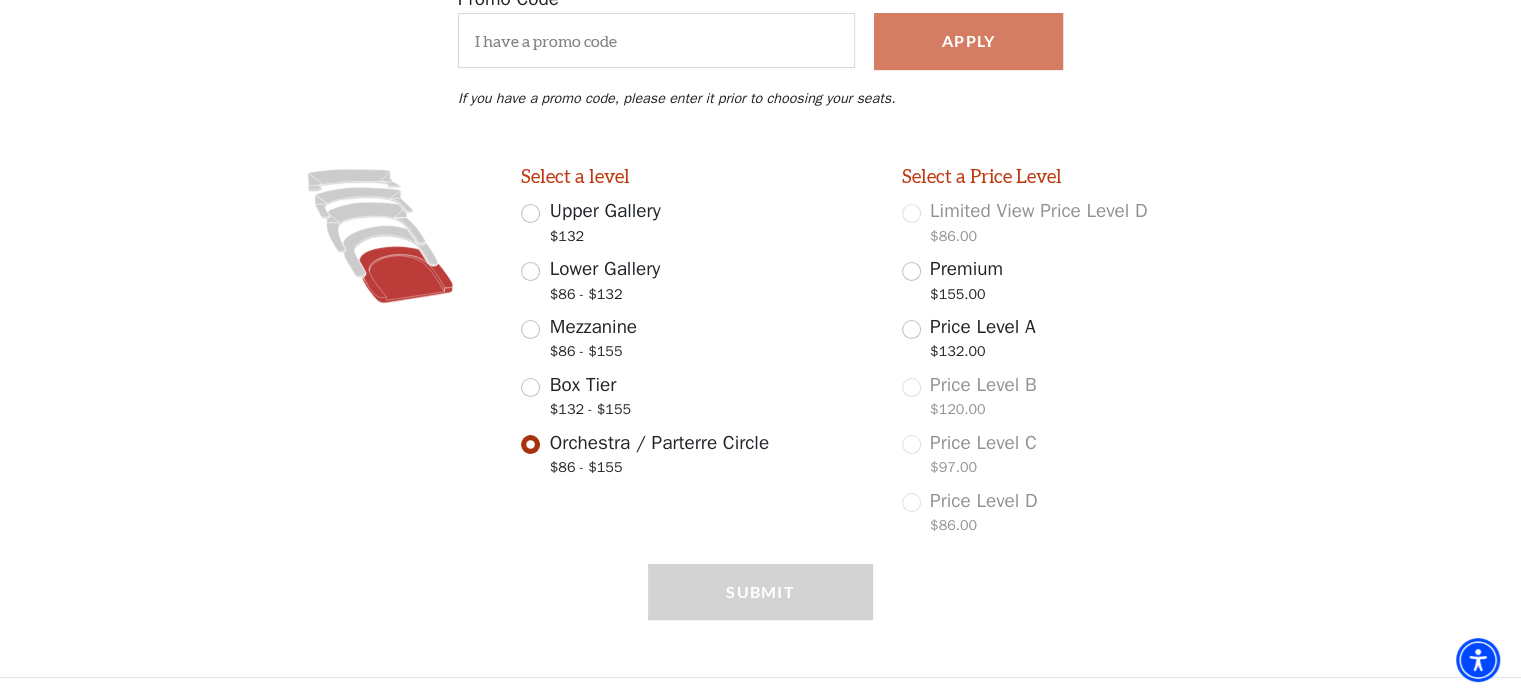 click on "Submit" at bounding box center (760, 620) 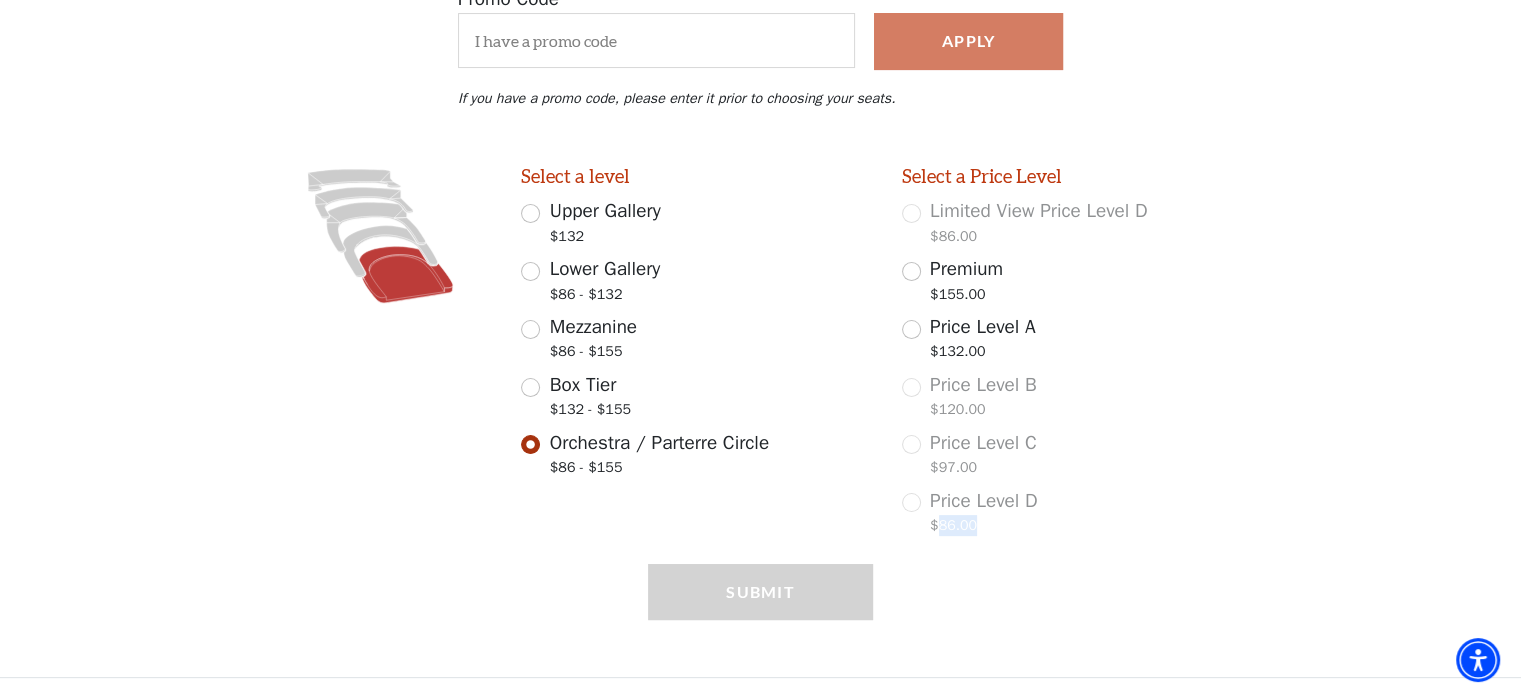 click on "Submit" at bounding box center [760, 620] 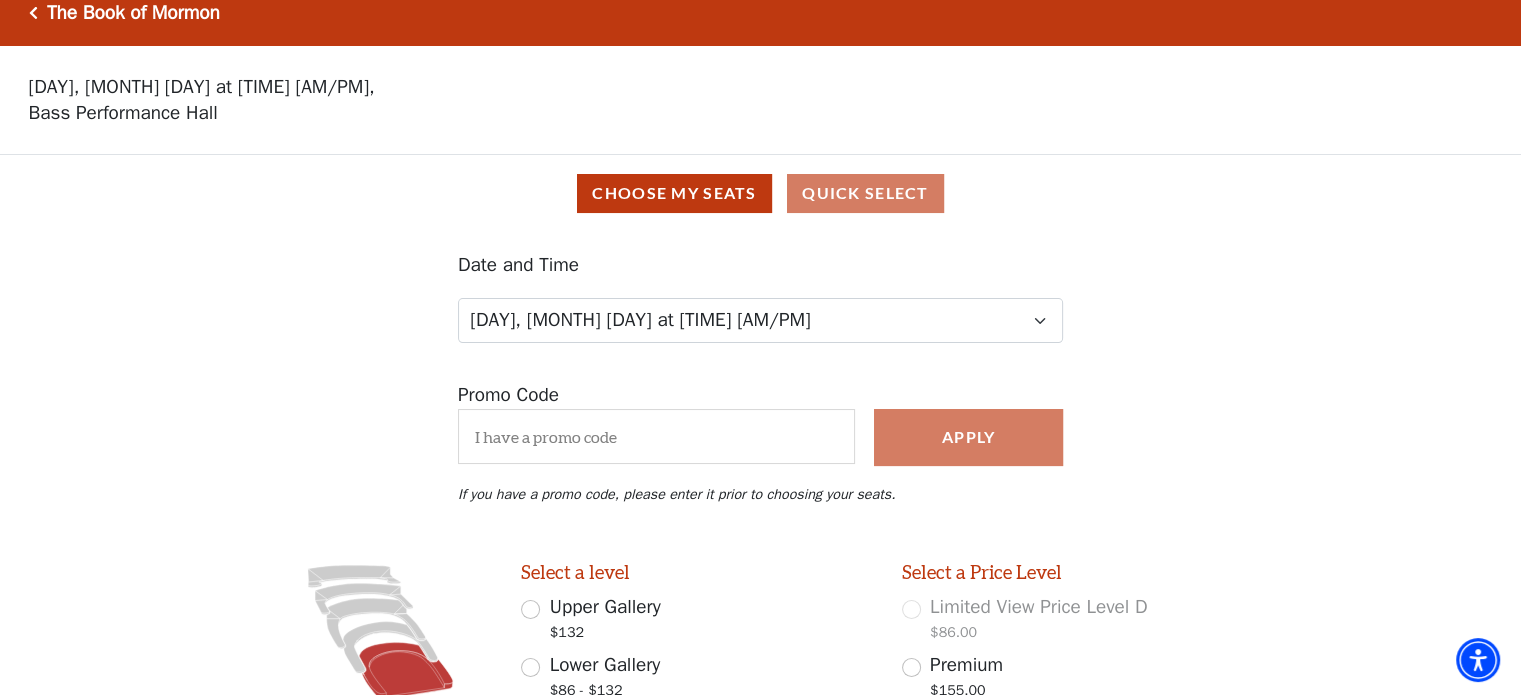 scroll, scrollTop: 0, scrollLeft: 0, axis: both 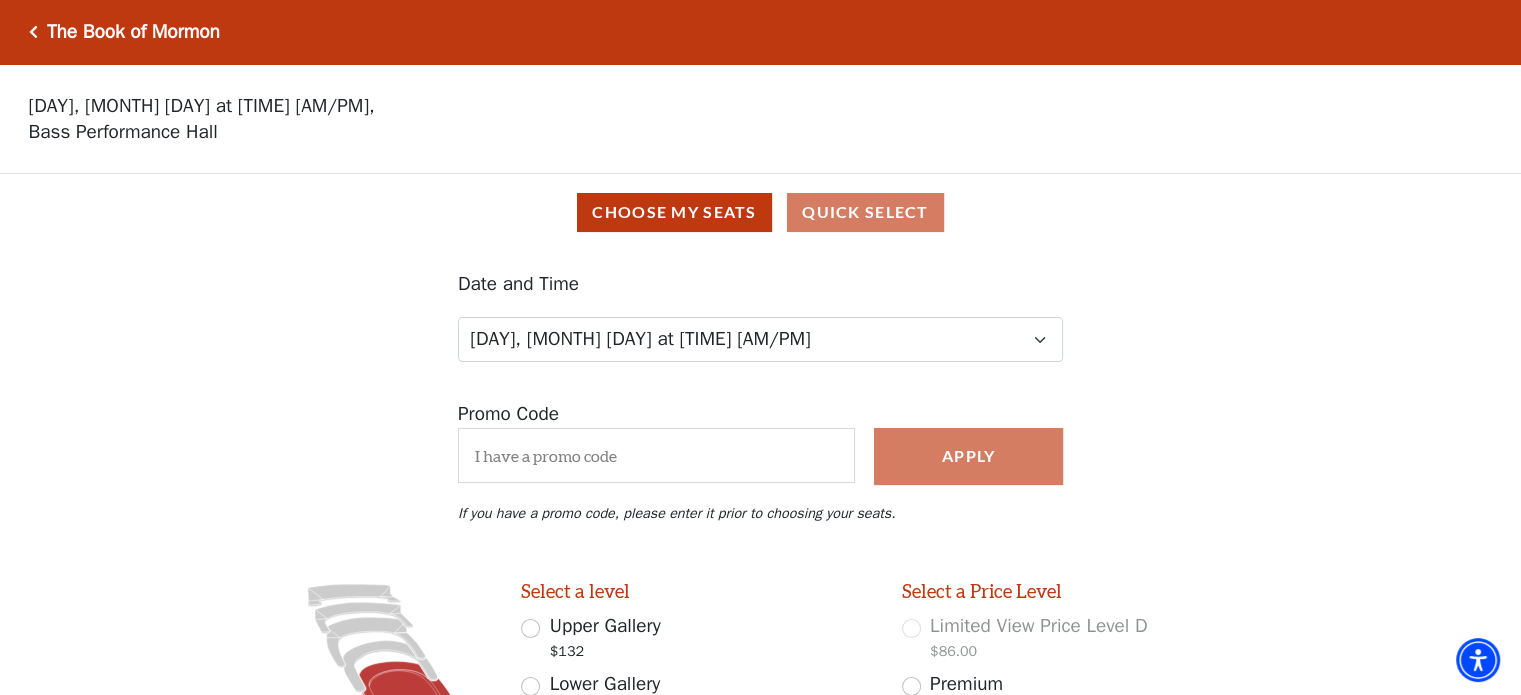 click on "Choose My Seats
Quick Select" at bounding box center (760, 212) 